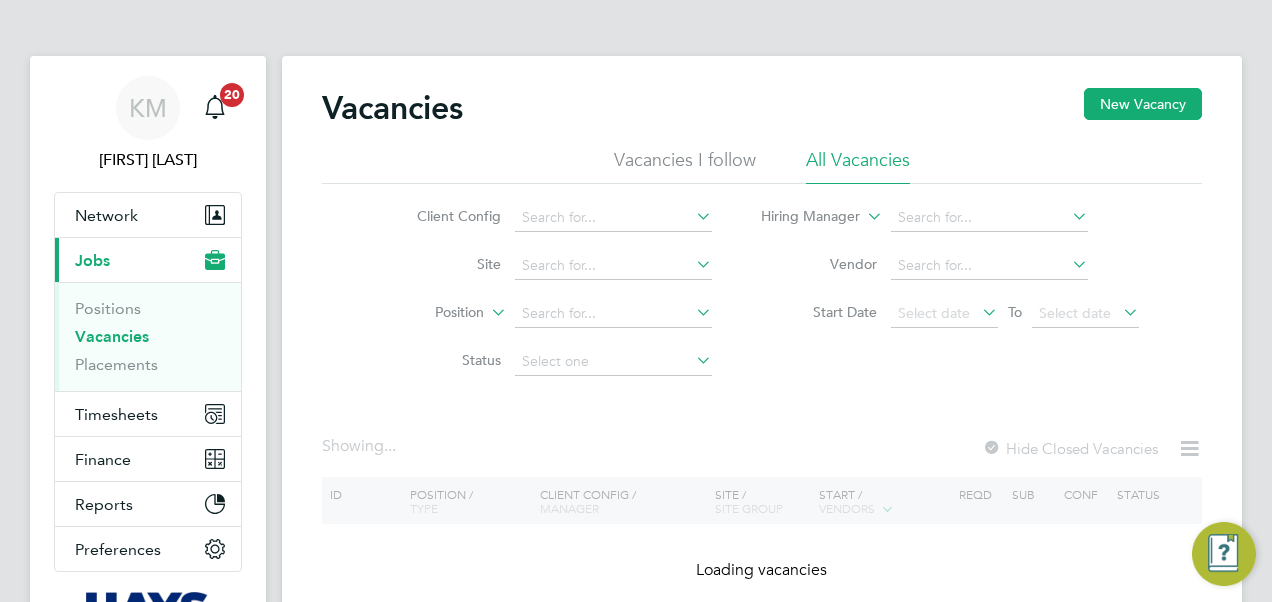 scroll, scrollTop: 0, scrollLeft: 0, axis: both 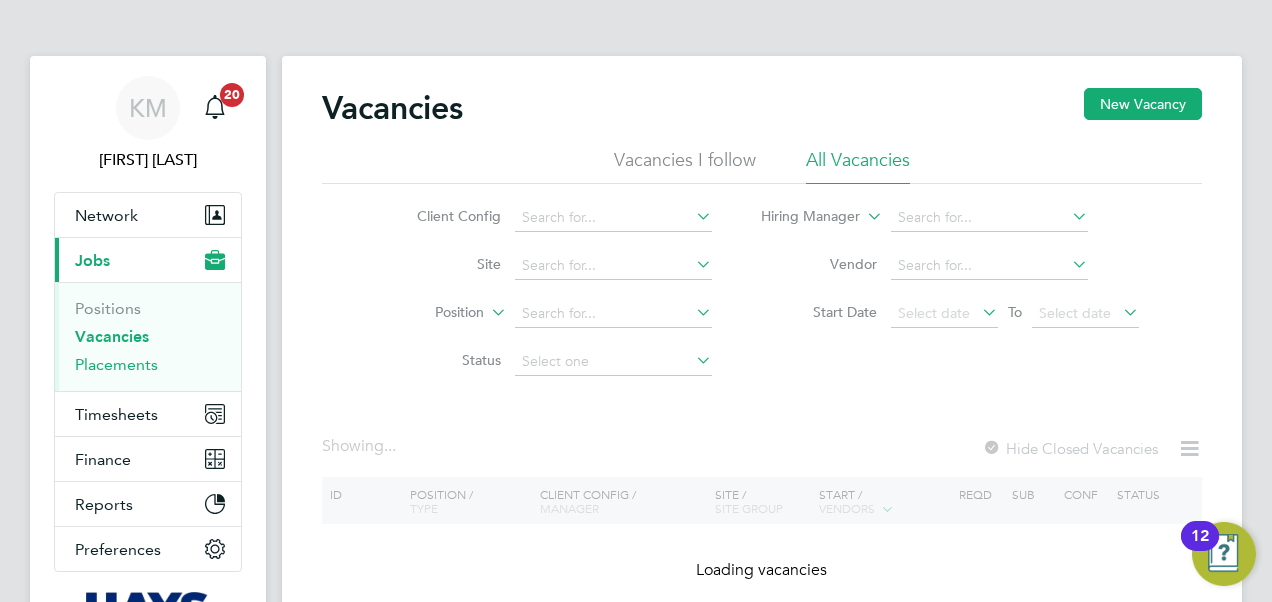 click on "Placements" at bounding box center (116, 364) 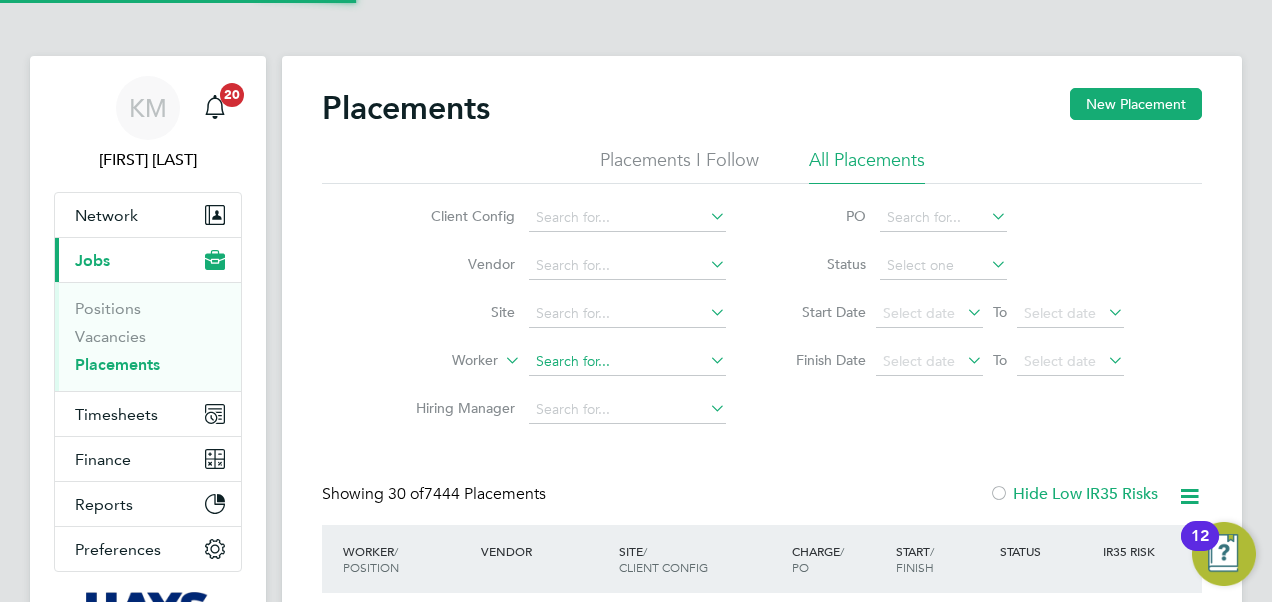 click 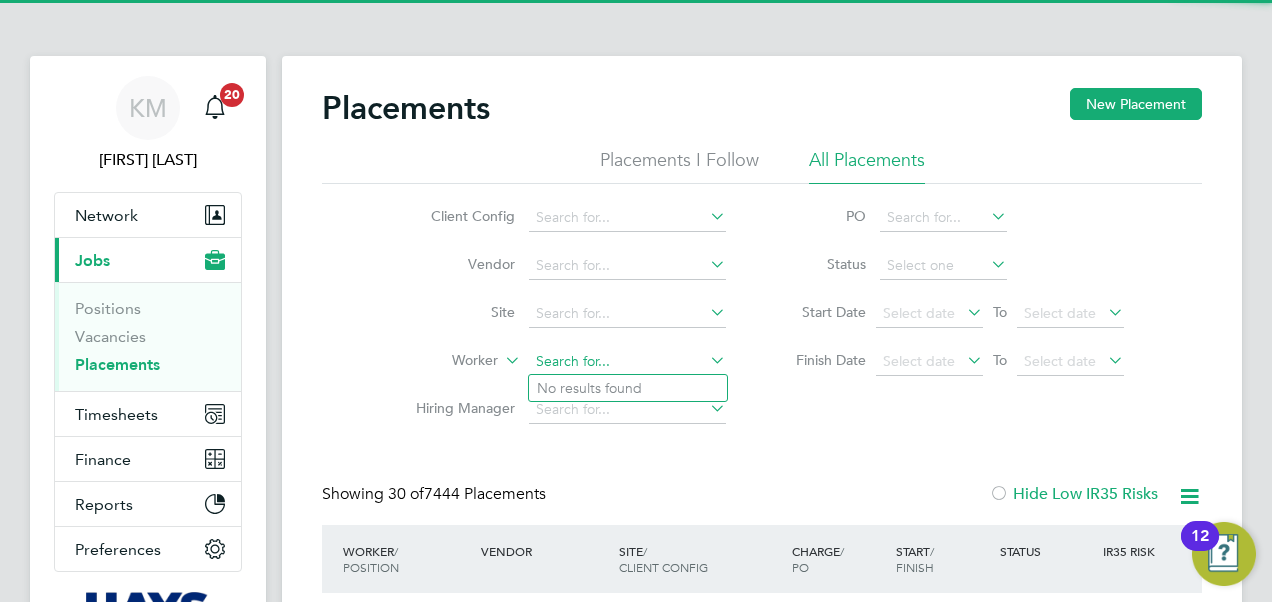 scroll, scrollTop: 10, scrollLeft: 10, axis: both 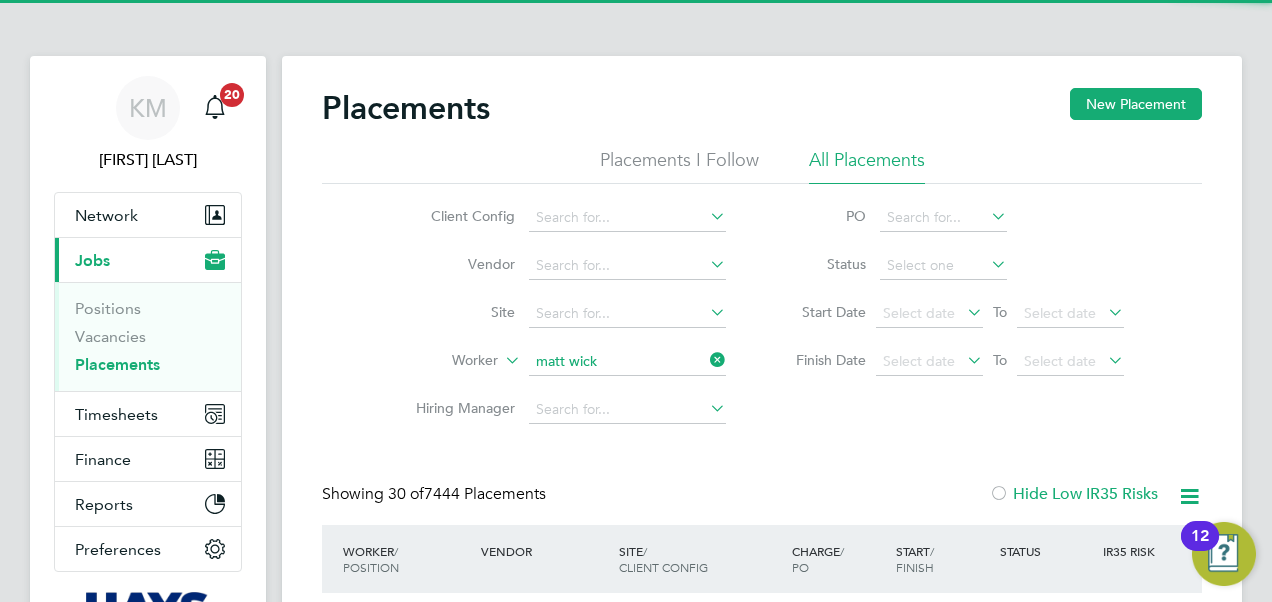click on "Wick" 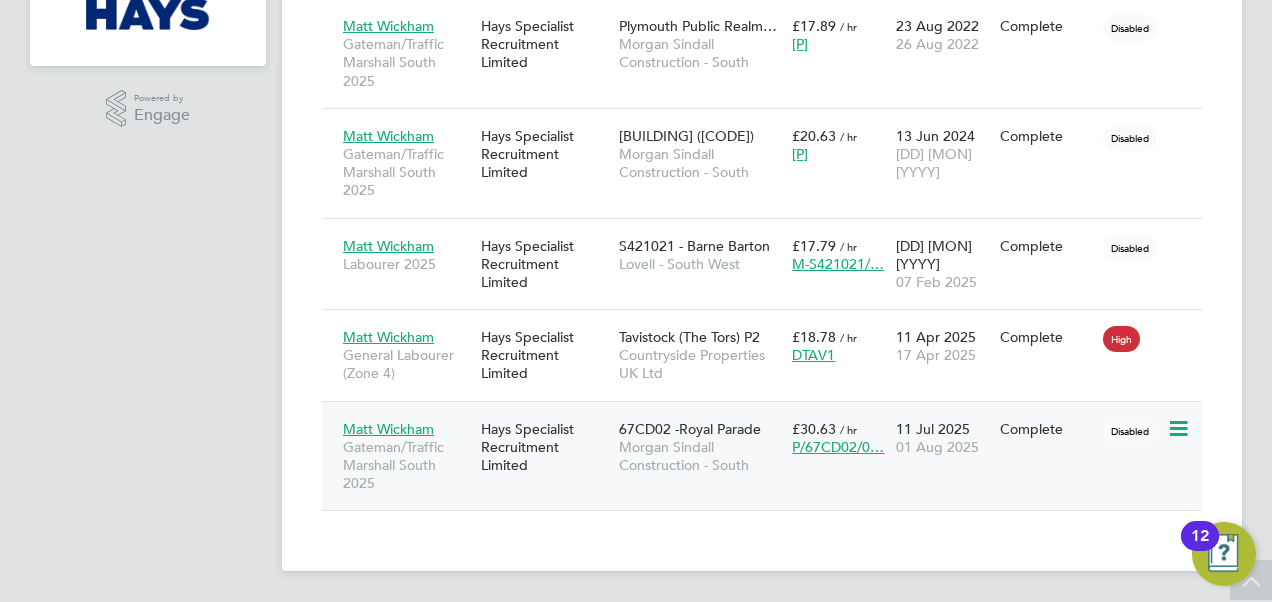 click on "Morgan Sindall Construction - South" 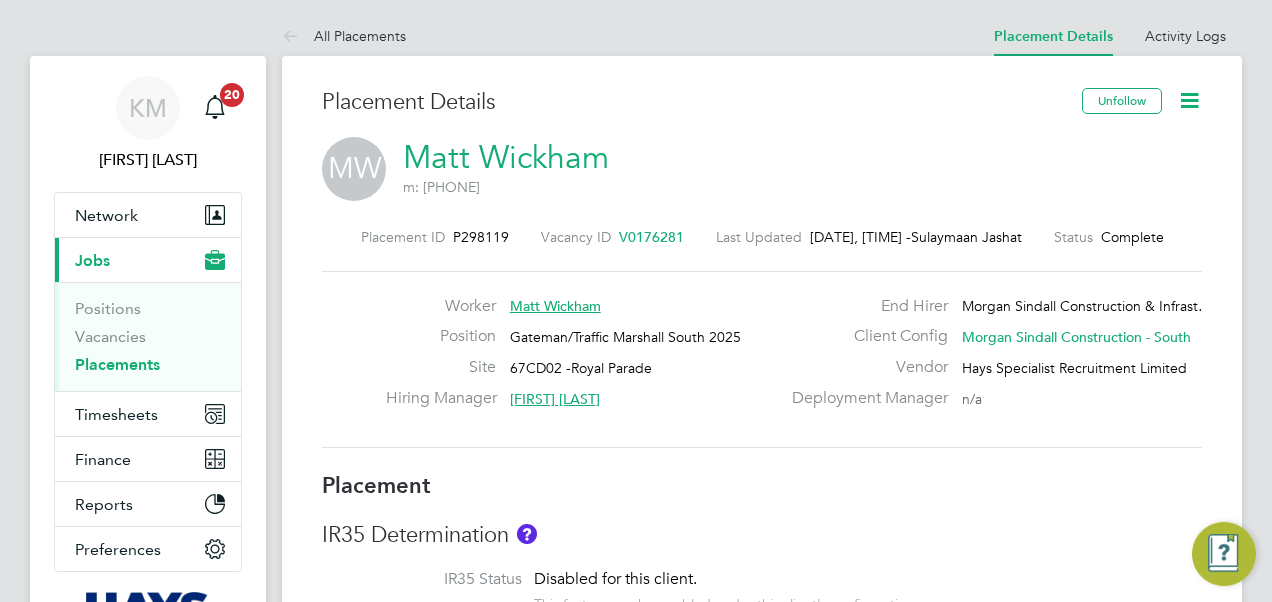 scroll, scrollTop: 0, scrollLeft: 0, axis: both 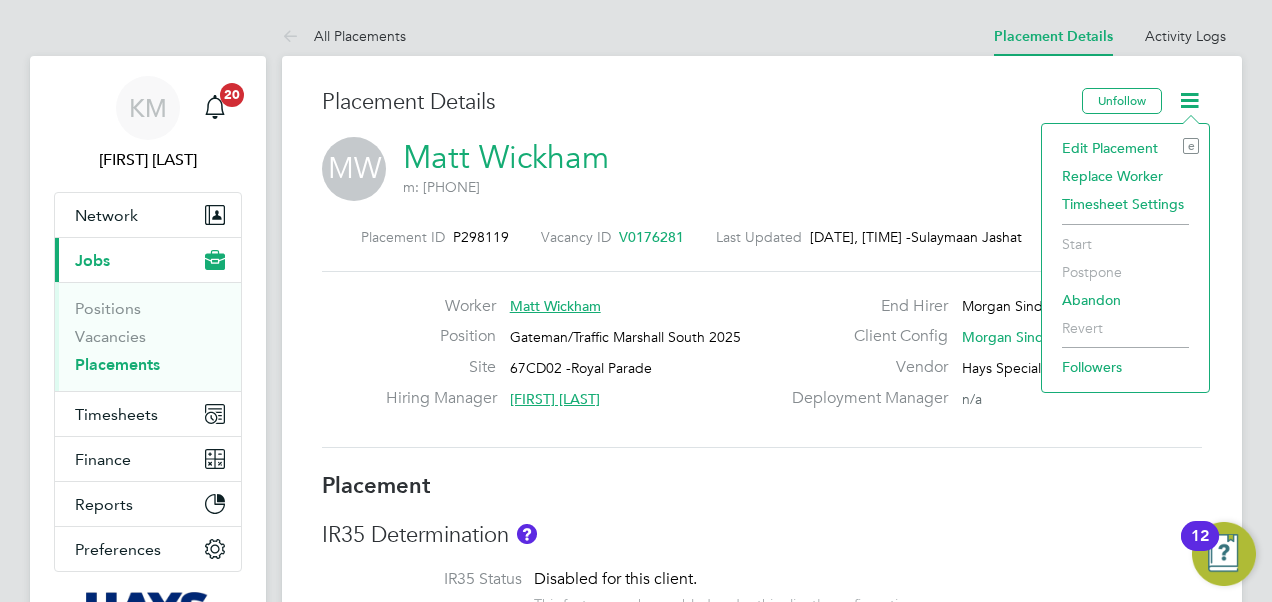 click on "Edit Placement e" 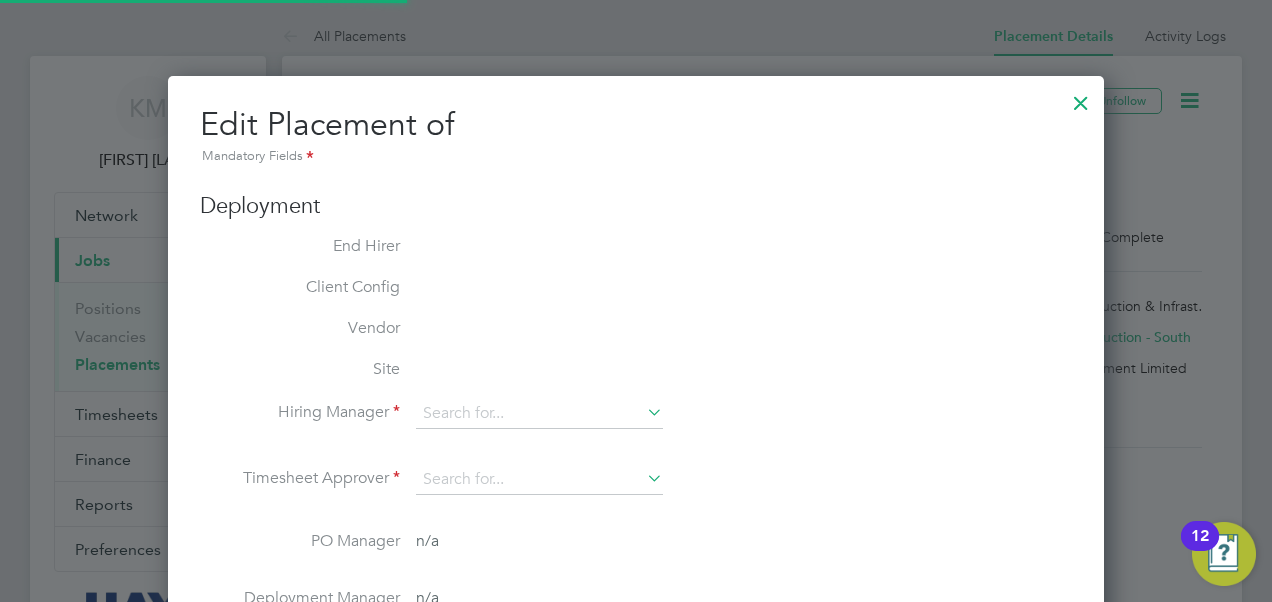 type on "Martin Ramm" 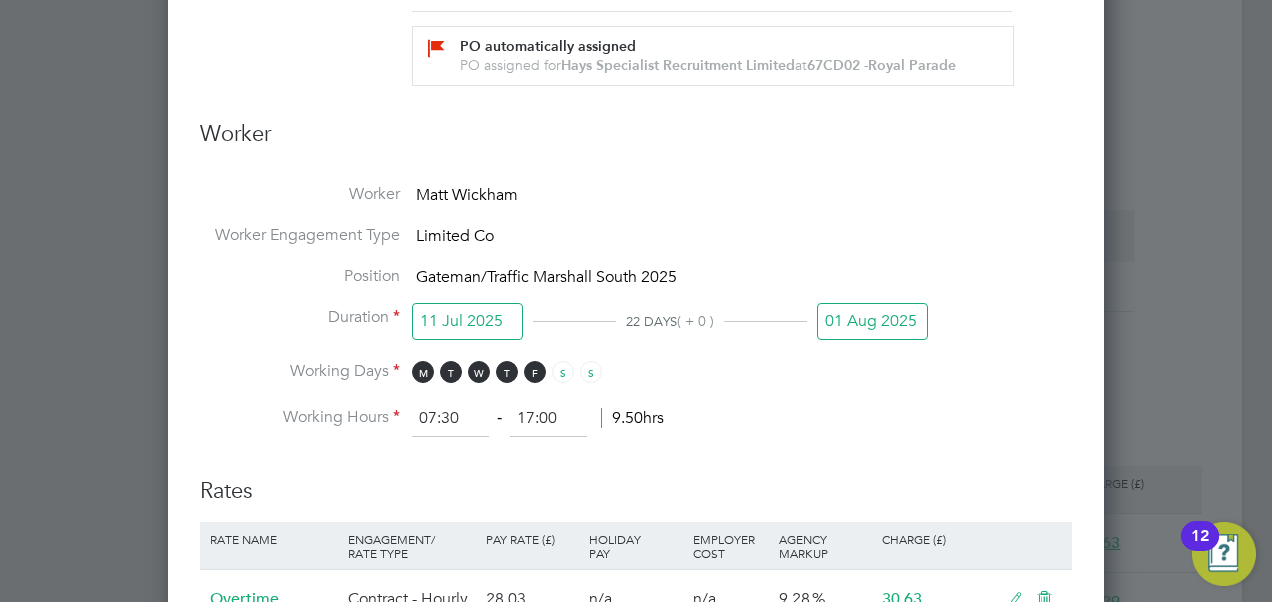 click on "01 Aug 2025" at bounding box center (872, 321) 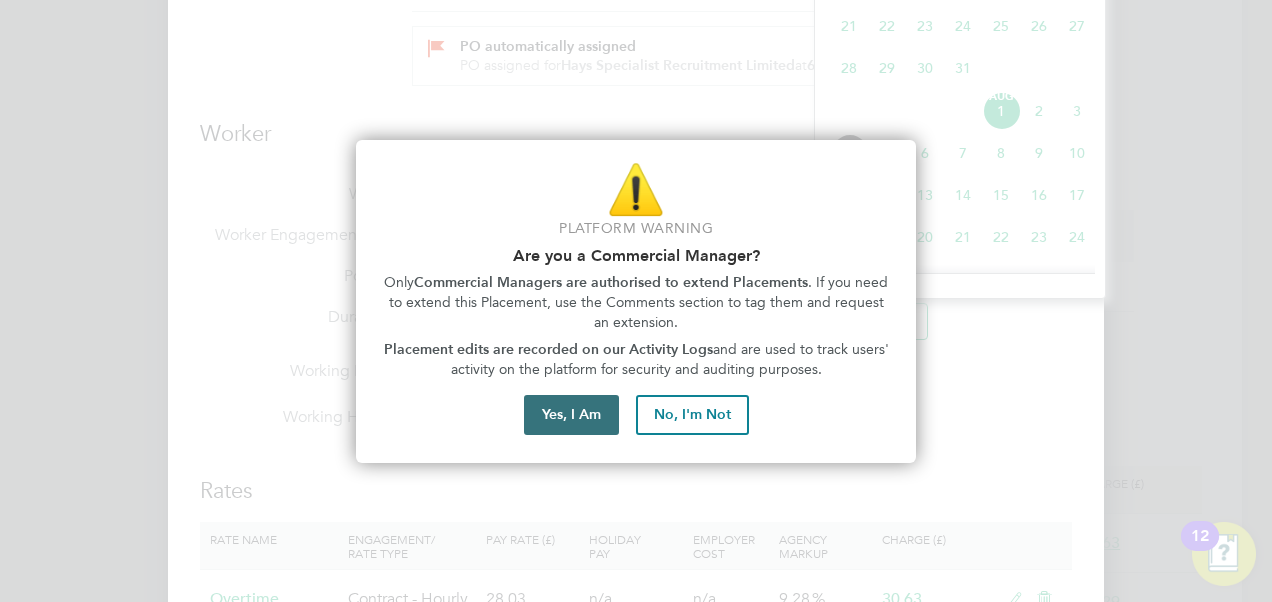 click on "Yes, I Am" at bounding box center (571, 415) 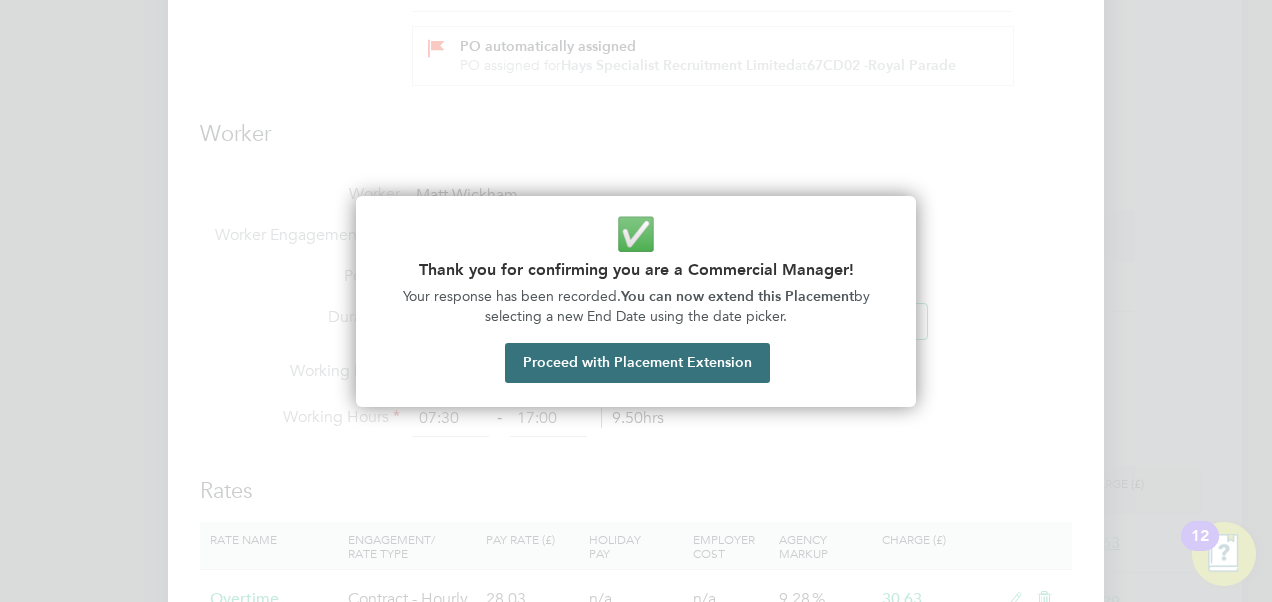 click on "Proceed with Placement Extension" at bounding box center [637, 363] 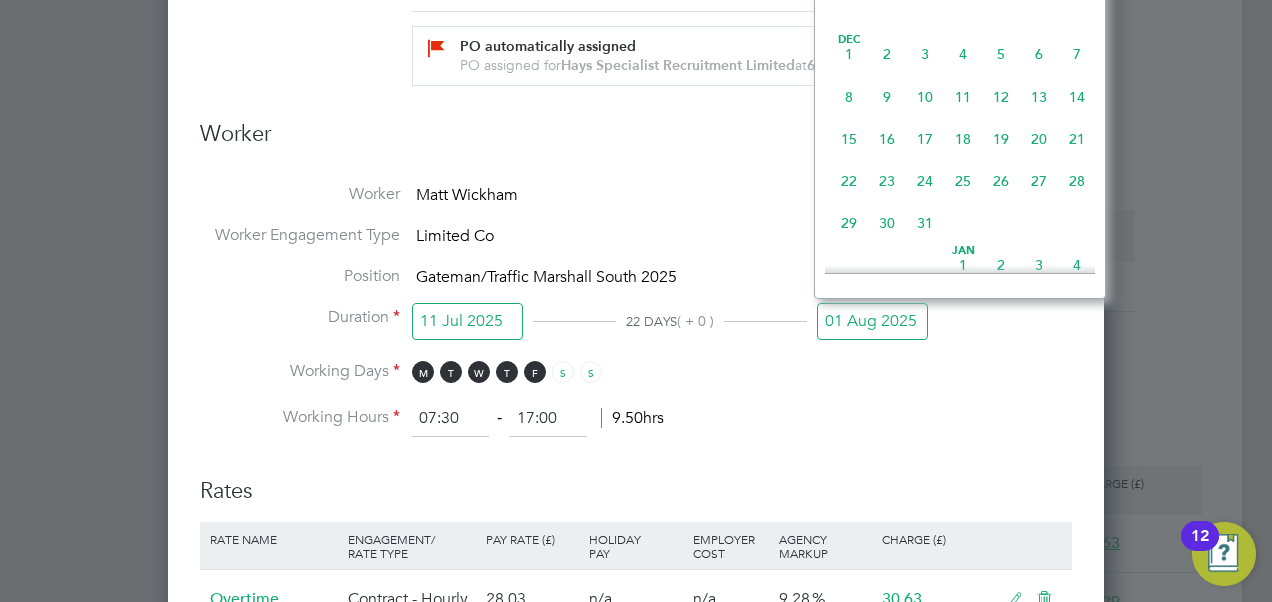 click on "27" 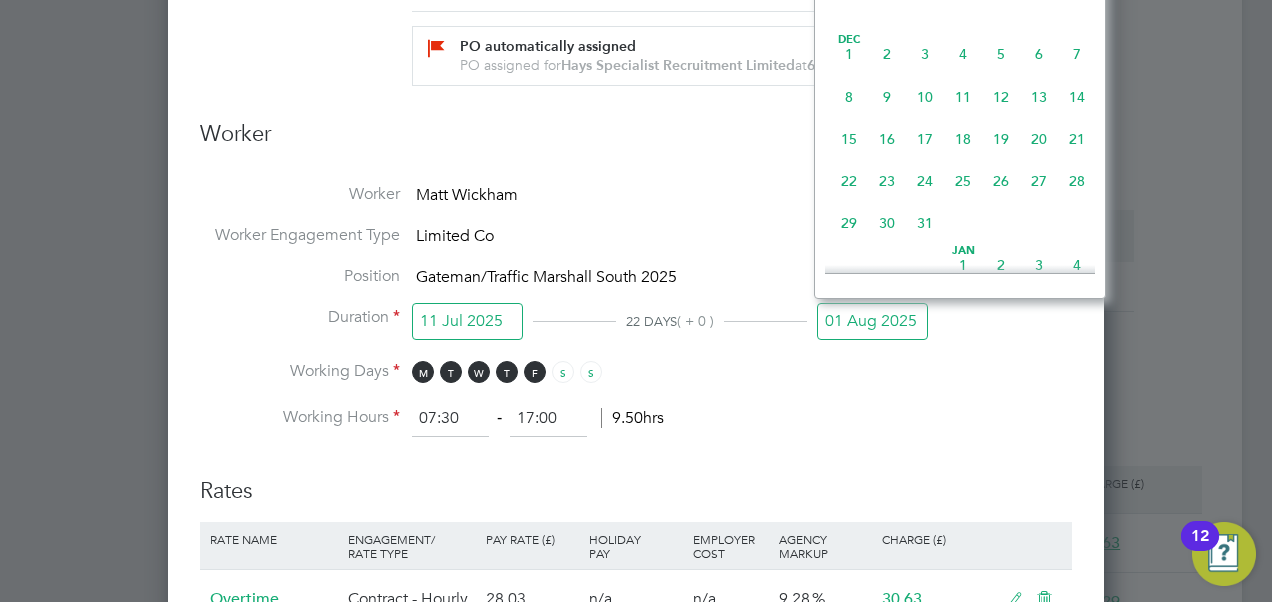 type on "27 Dec 2025" 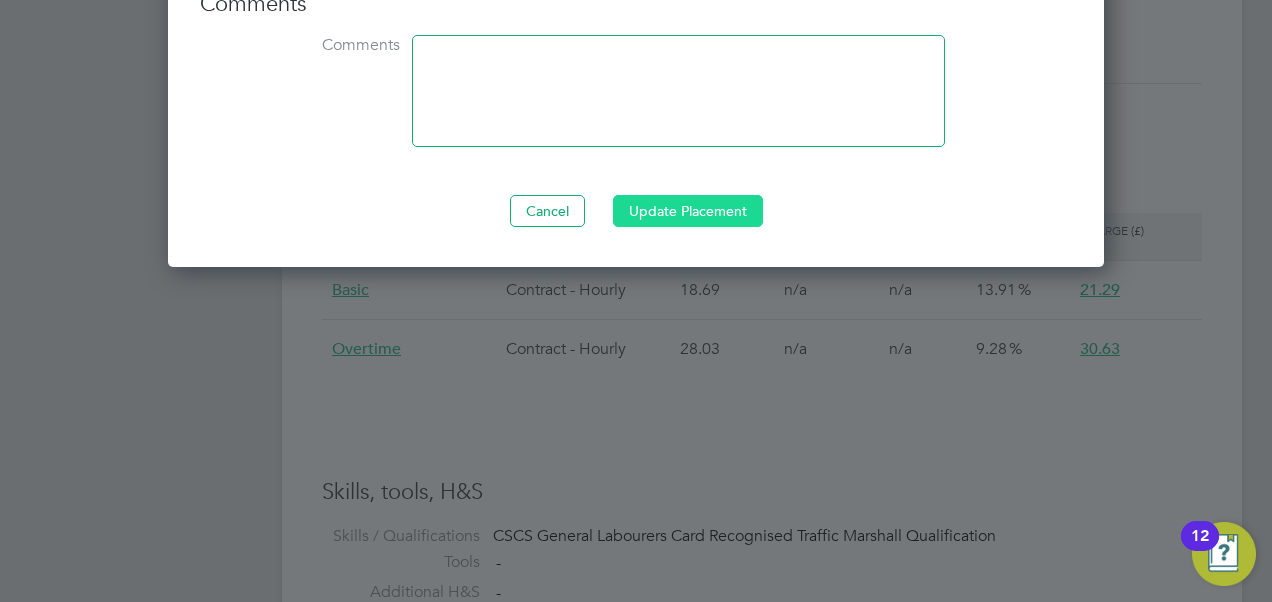click on "Update Placement" at bounding box center [688, 211] 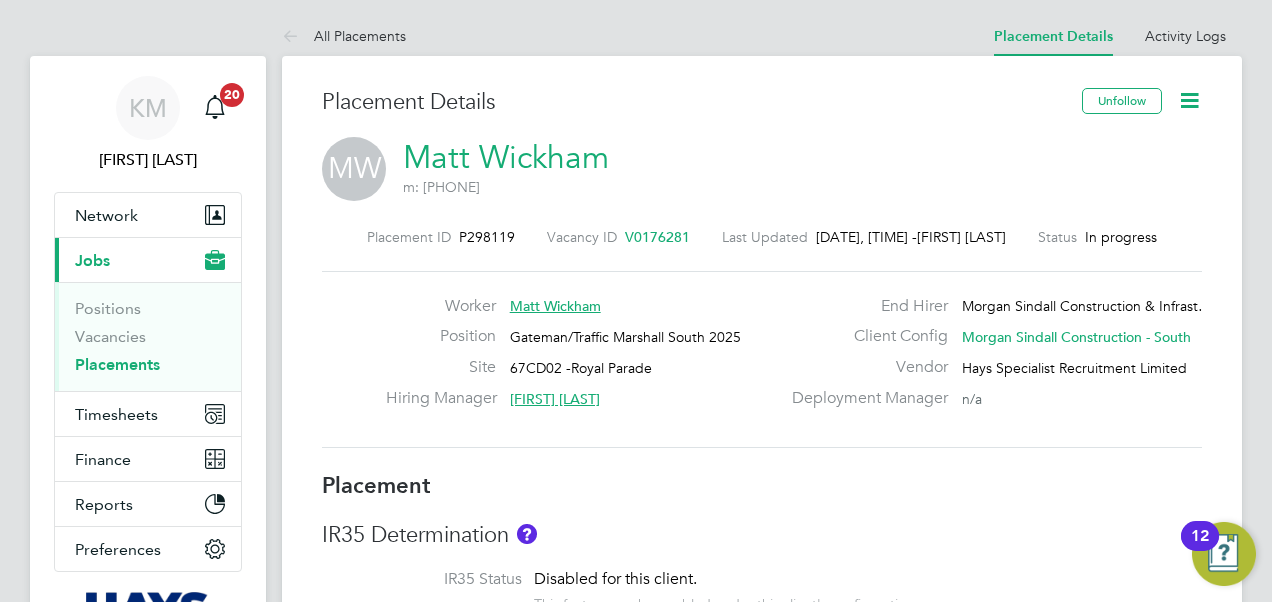scroll, scrollTop: 10, scrollLeft: 10, axis: both 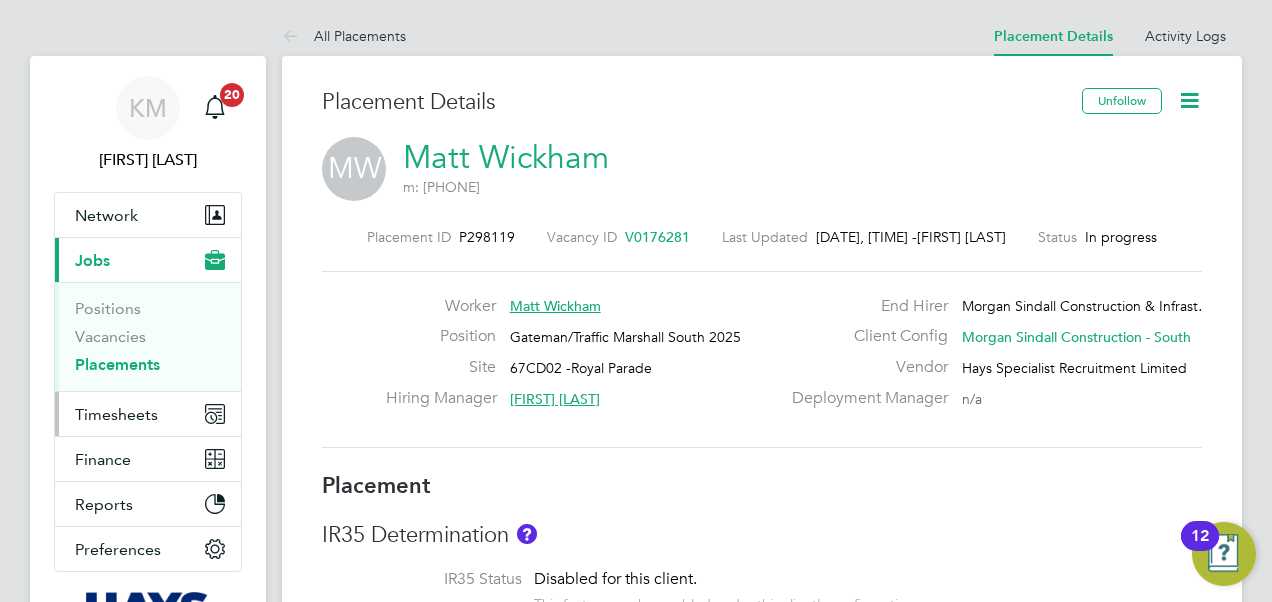 click on "Timesheets" at bounding box center [116, 414] 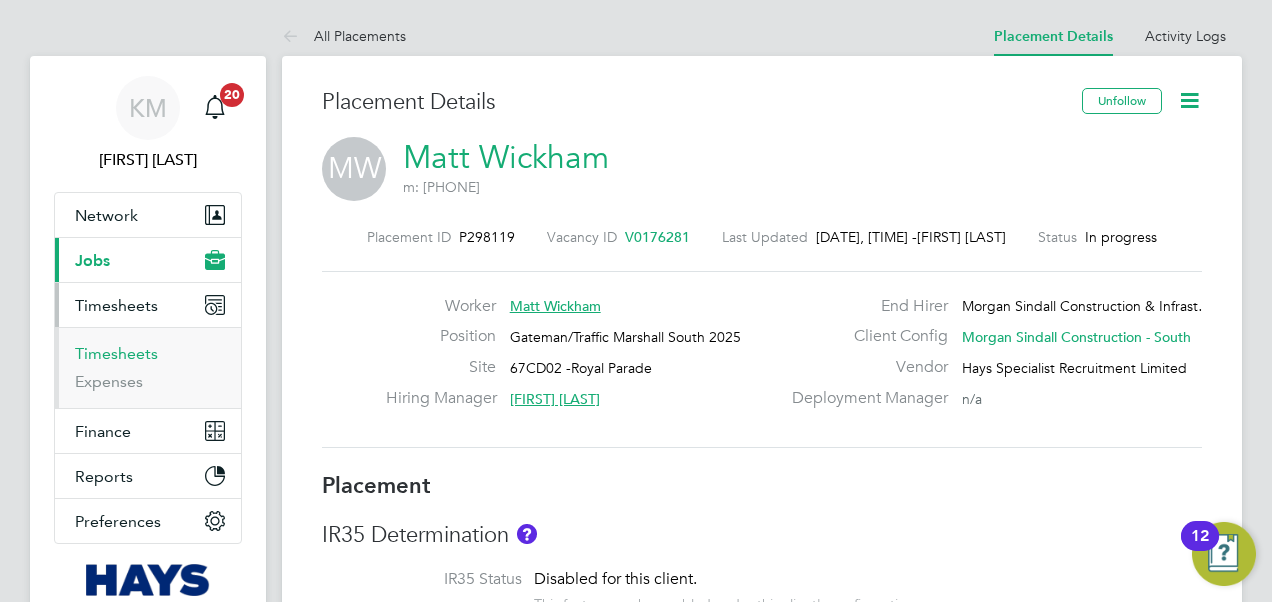 click on "Timesheets" at bounding box center [116, 353] 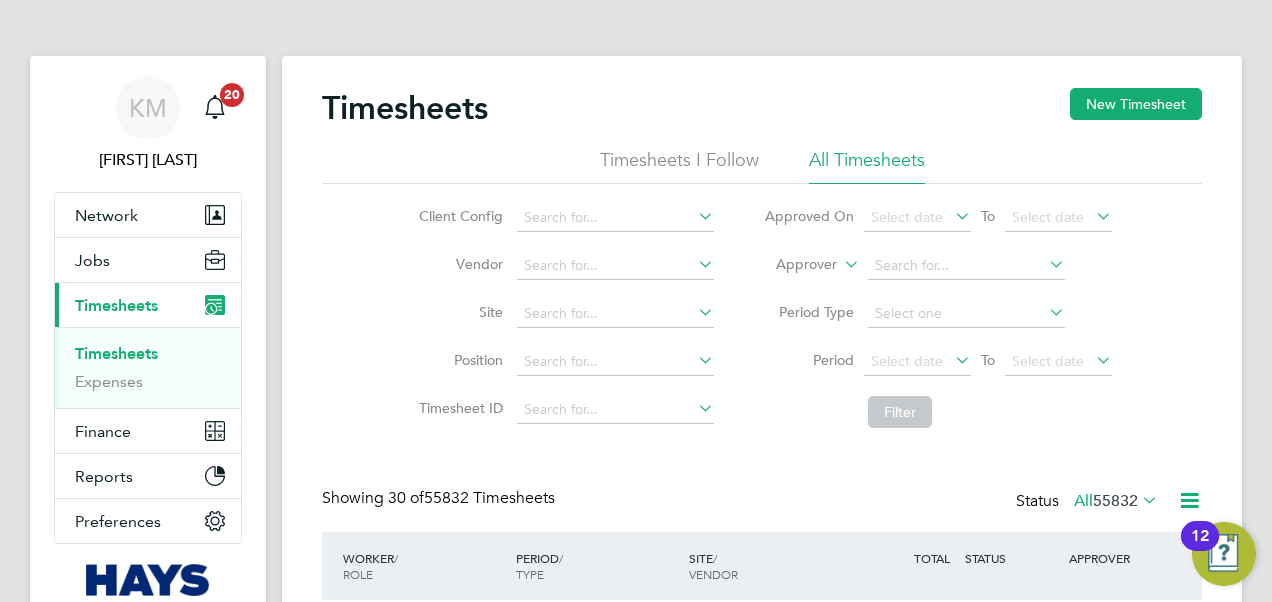 scroll, scrollTop: 10, scrollLeft: 10, axis: both 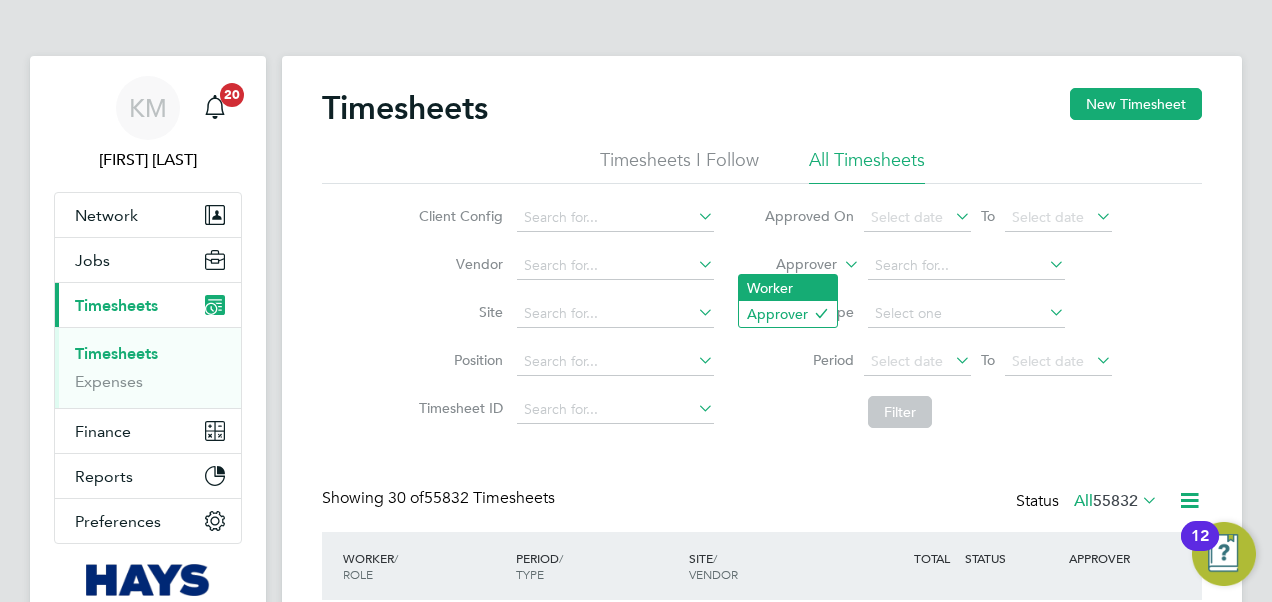 click on "Worker" 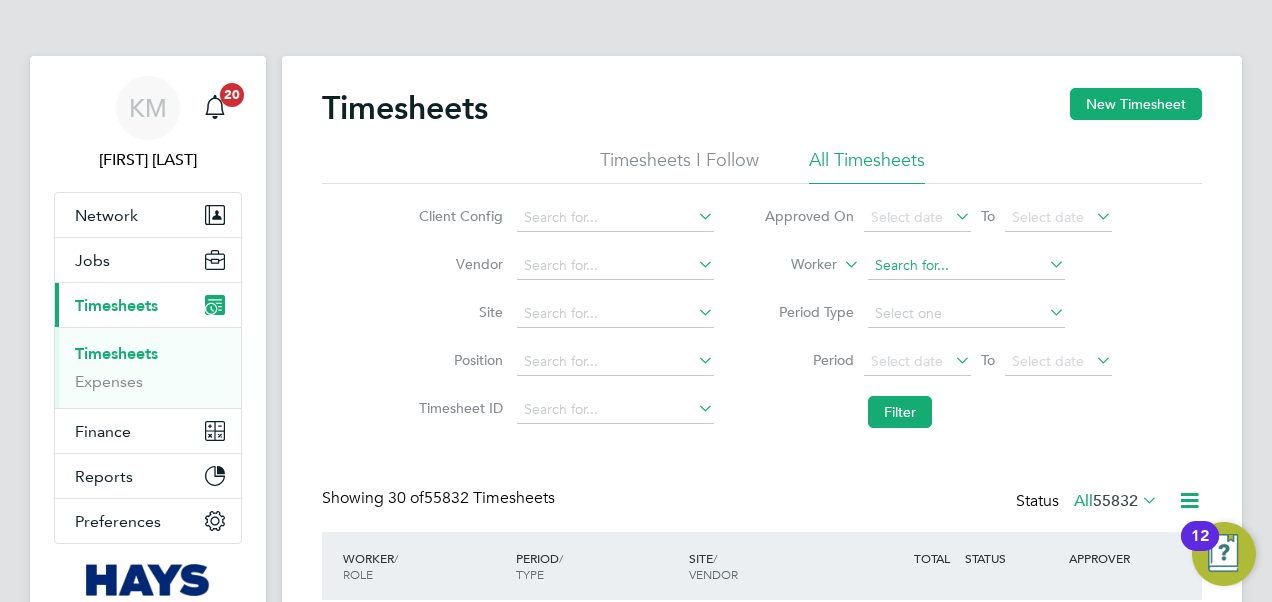 click 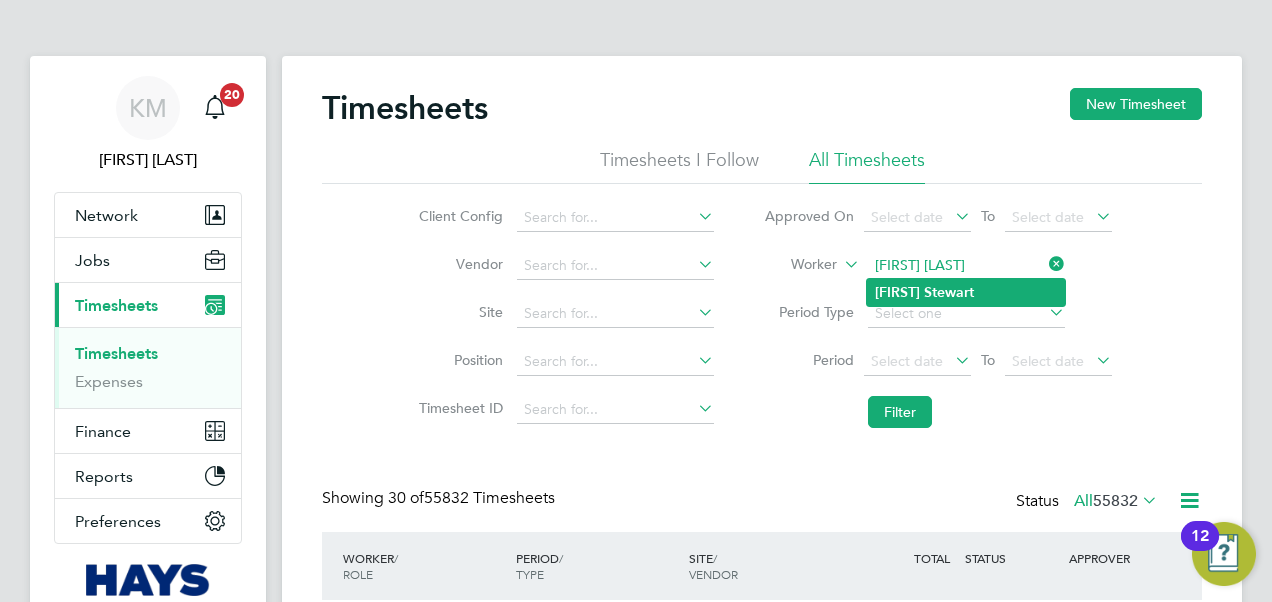 type on "Laurence Stewart" 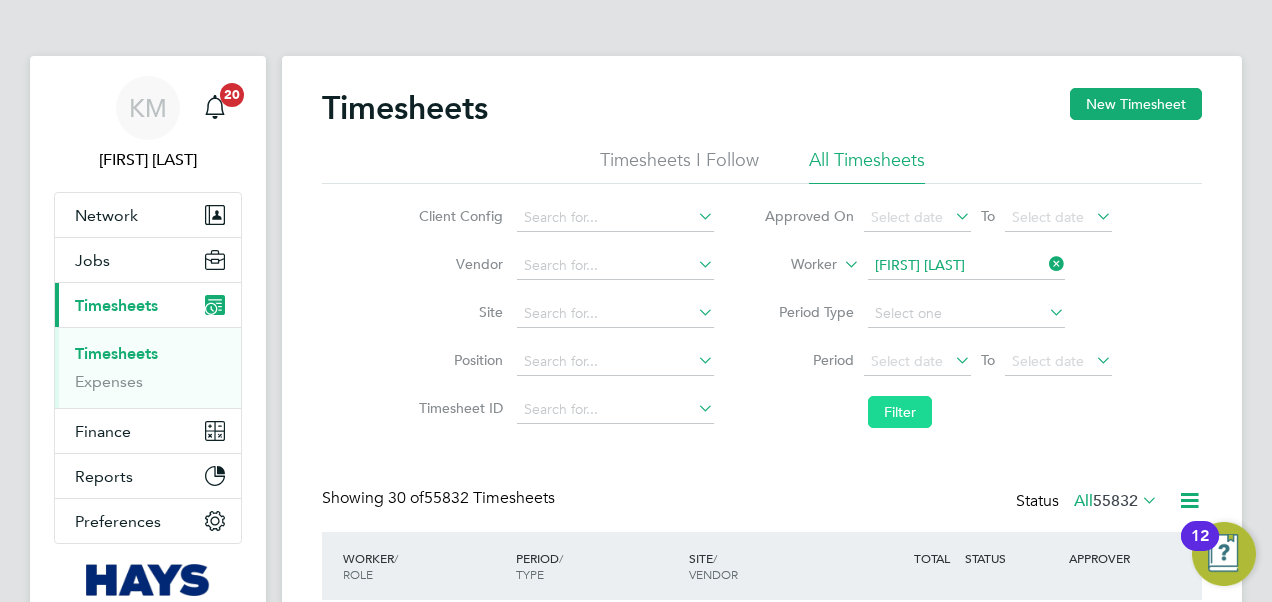 click on "Filter" 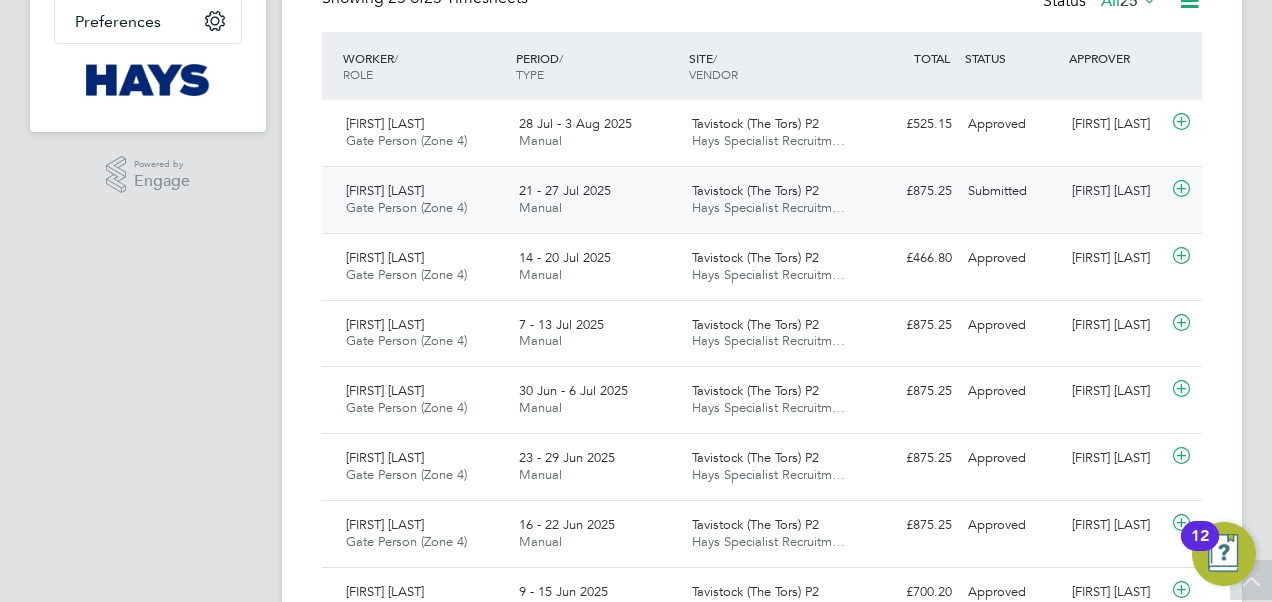 click on "Shaun Mclaughlin" 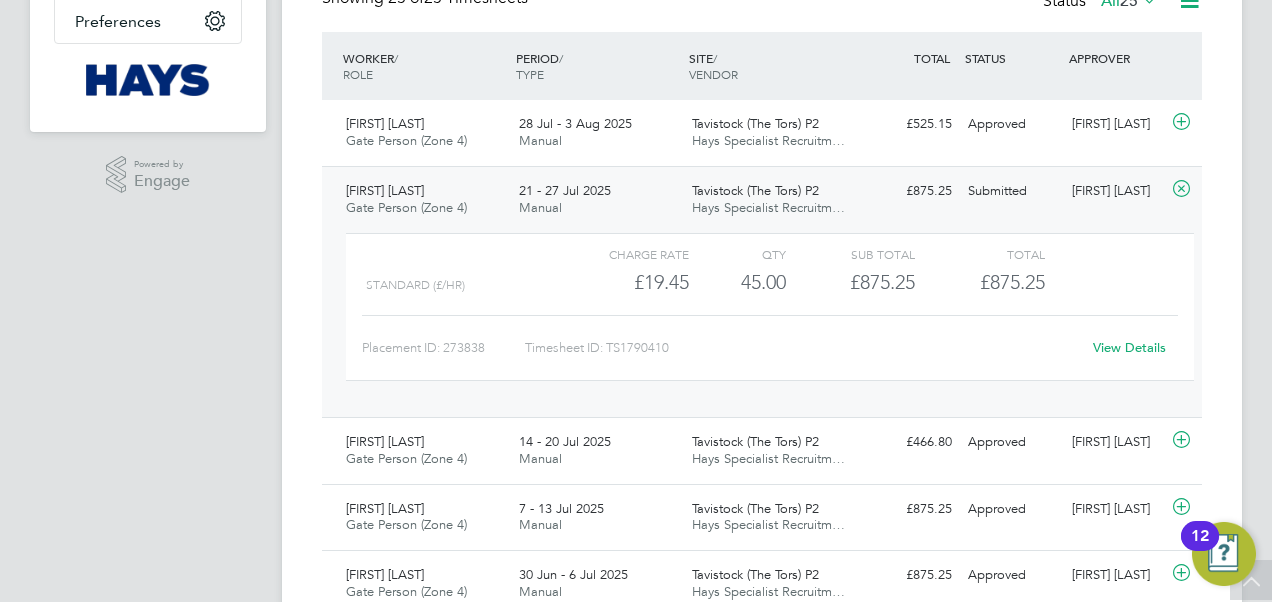 click on "View Details" 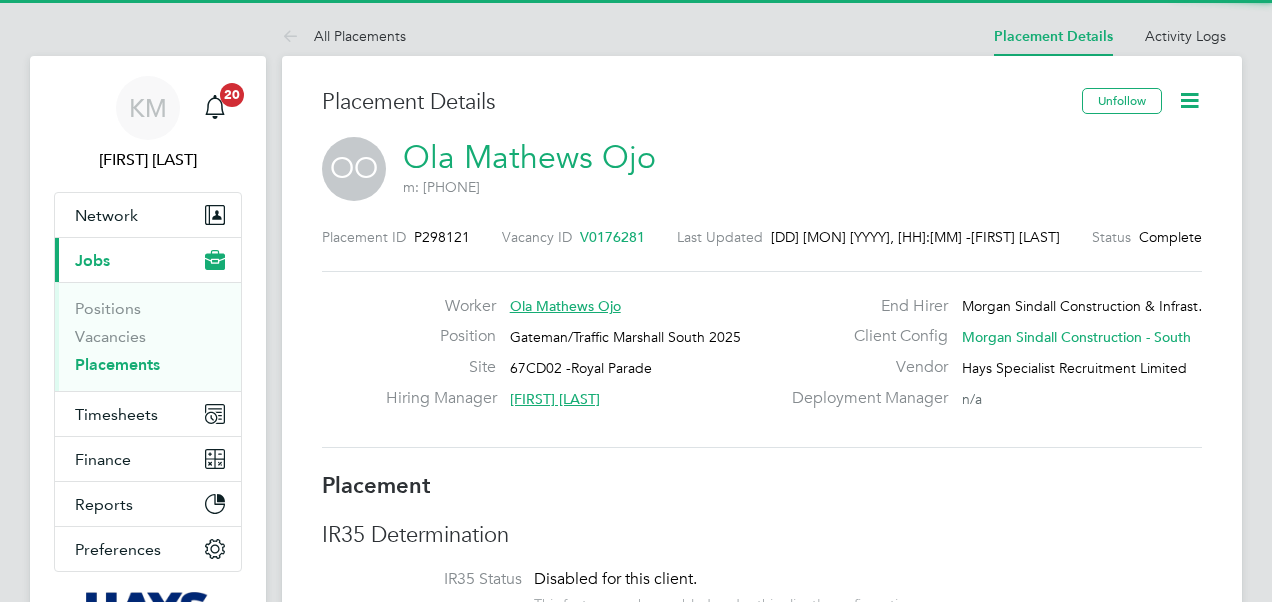 scroll, scrollTop: 0, scrollLeft: 0, axis: both 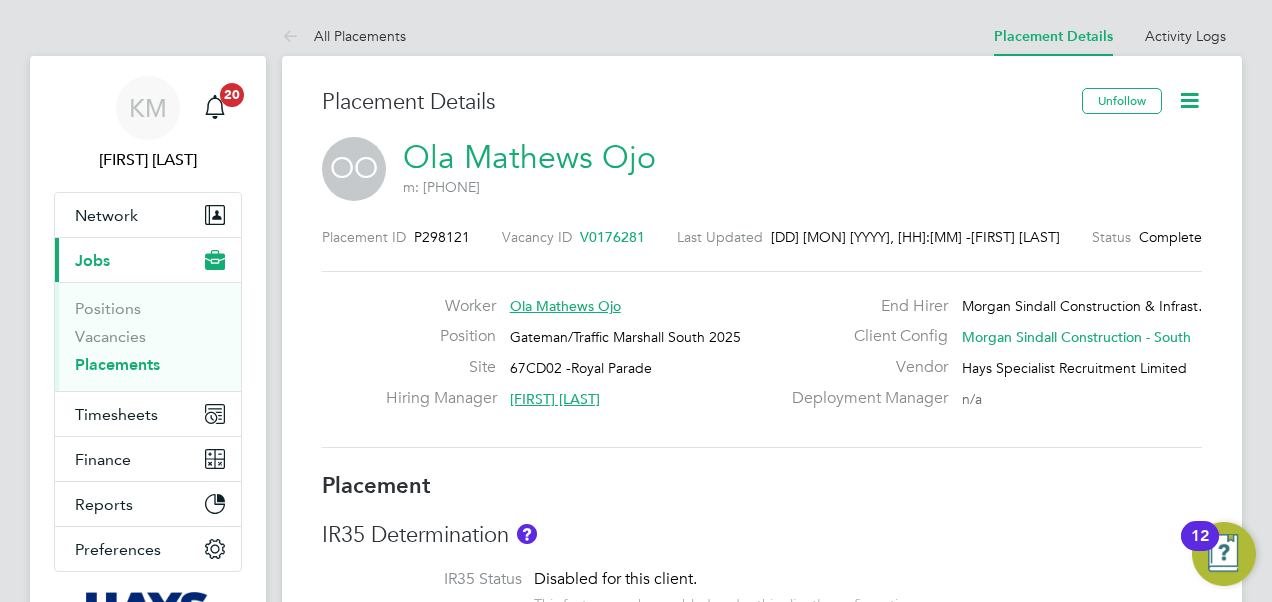 click 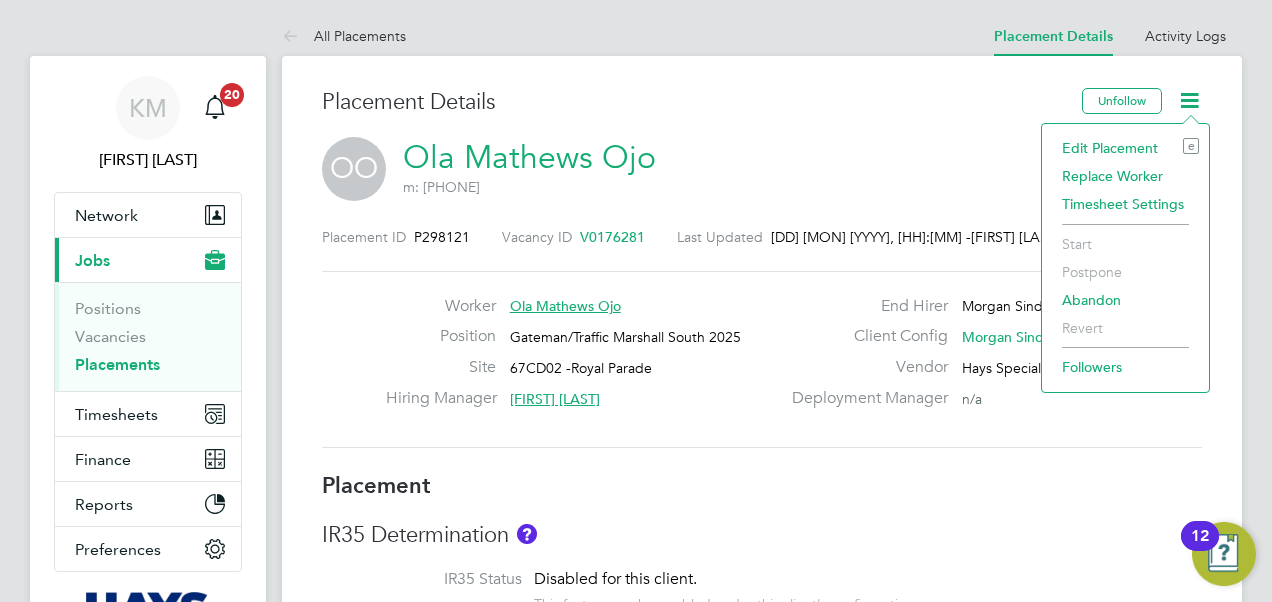 click on "Edit Placement e" 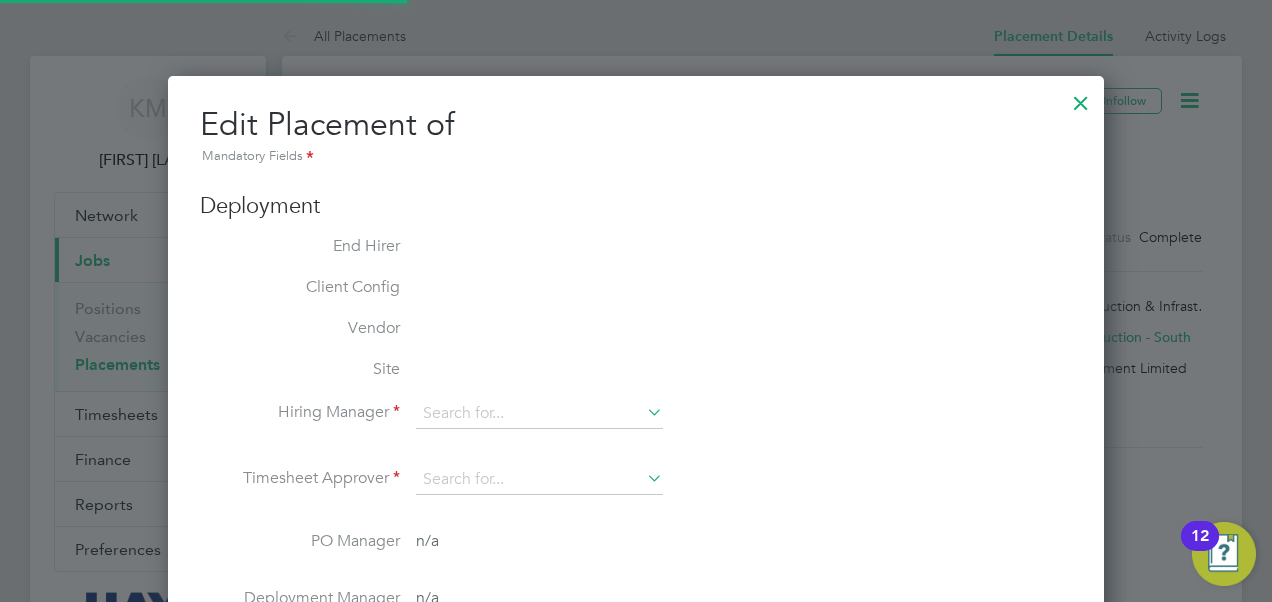 type on "Martin Ramm" 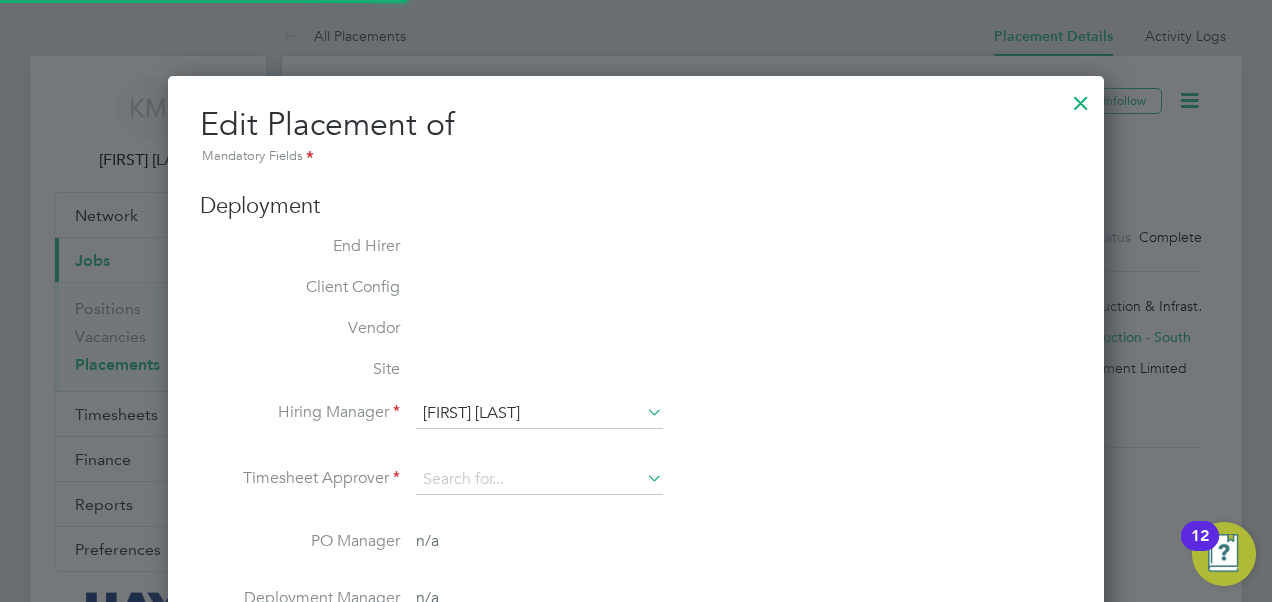type on "Martin Ramm" 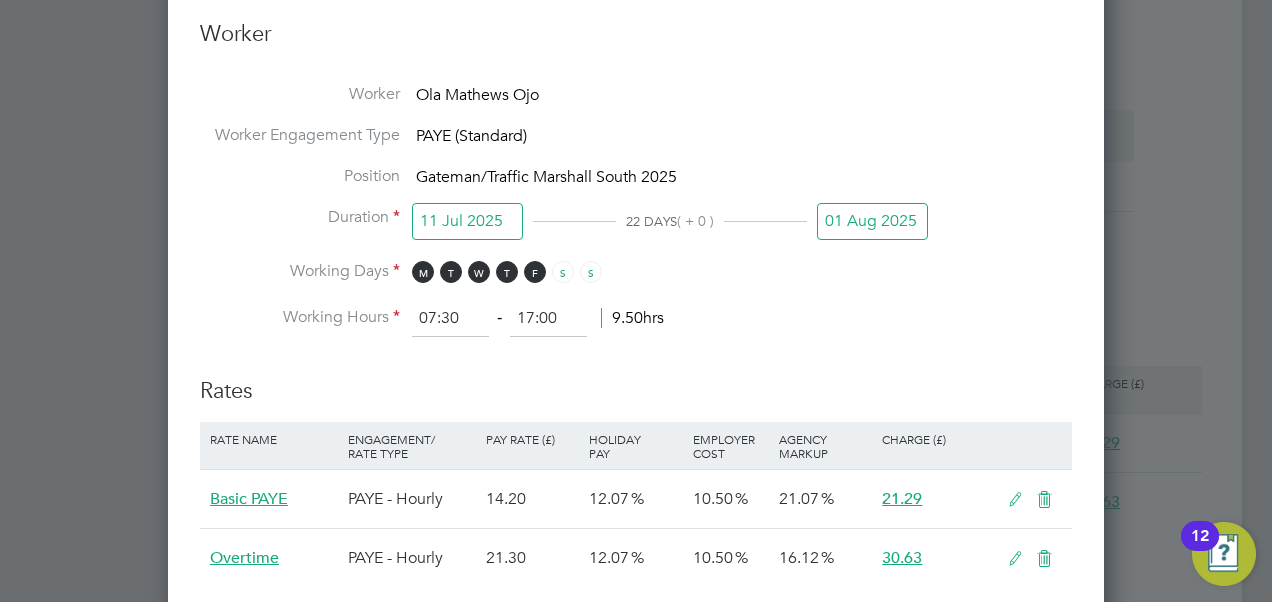 click on "01 Aug 2025" at bounding box center [872, 221] 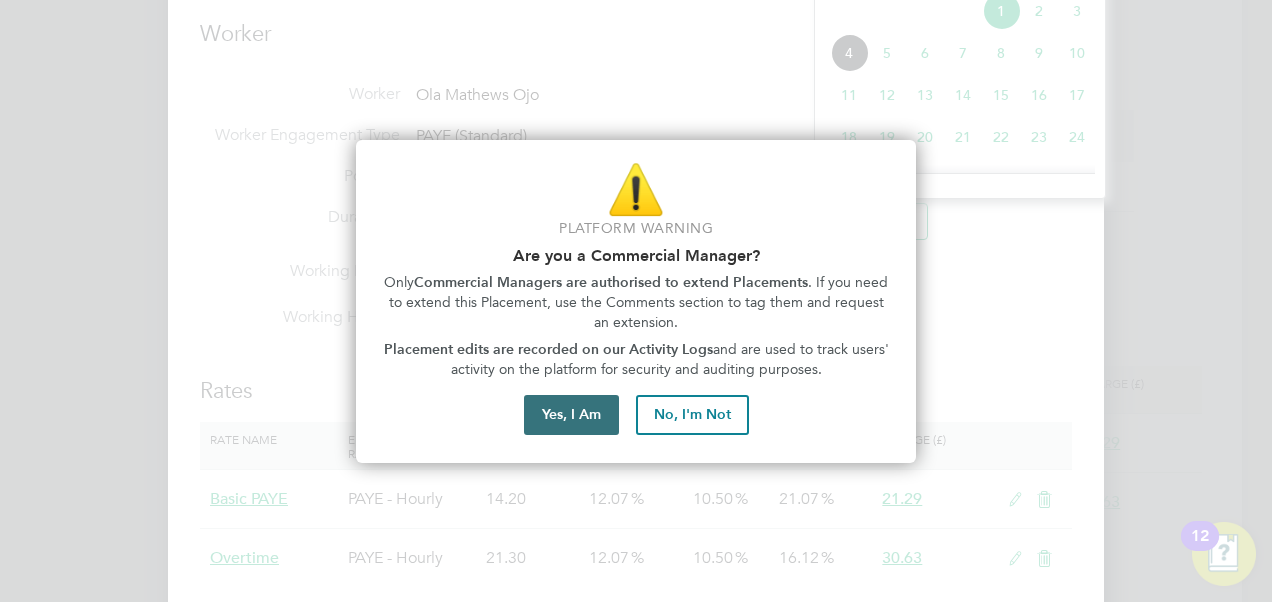 click on "Yes, I Am" at bounding box center (571, 415) 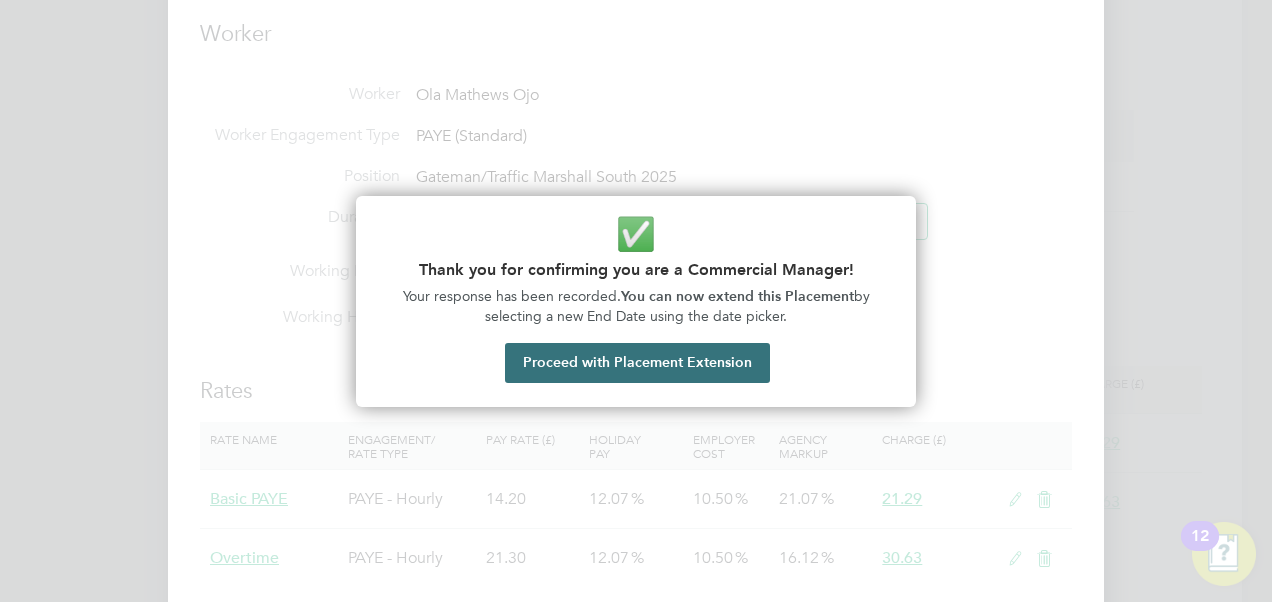 click on "Proceed with Placement Extension" at bounding box center [637, 363] 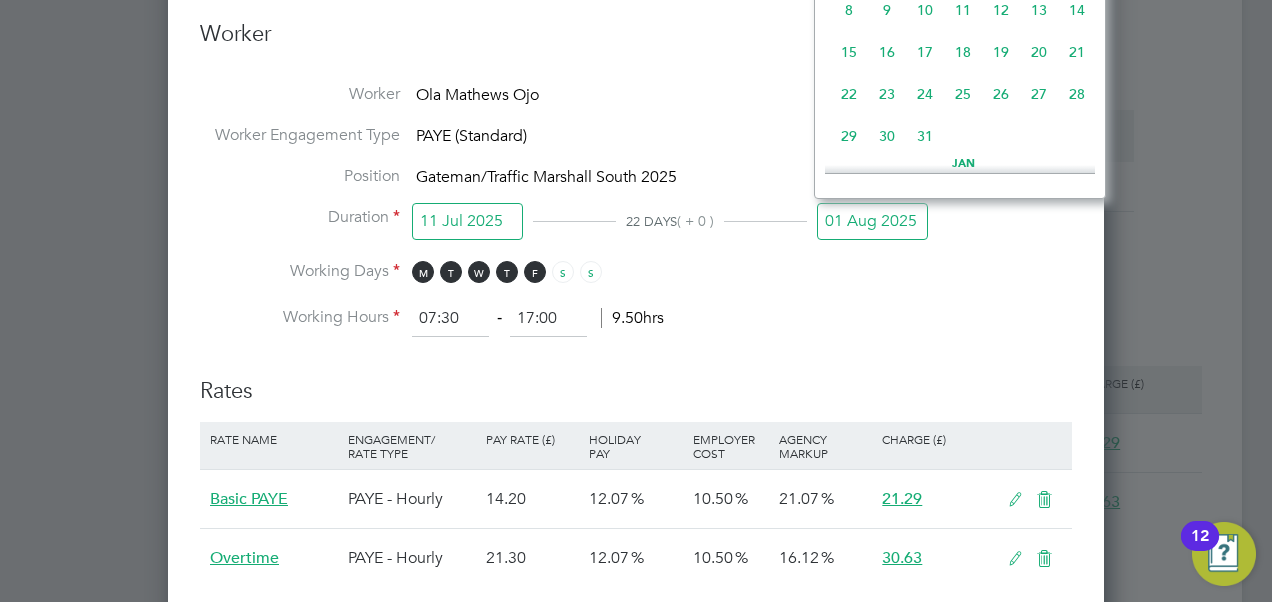 click on "27" 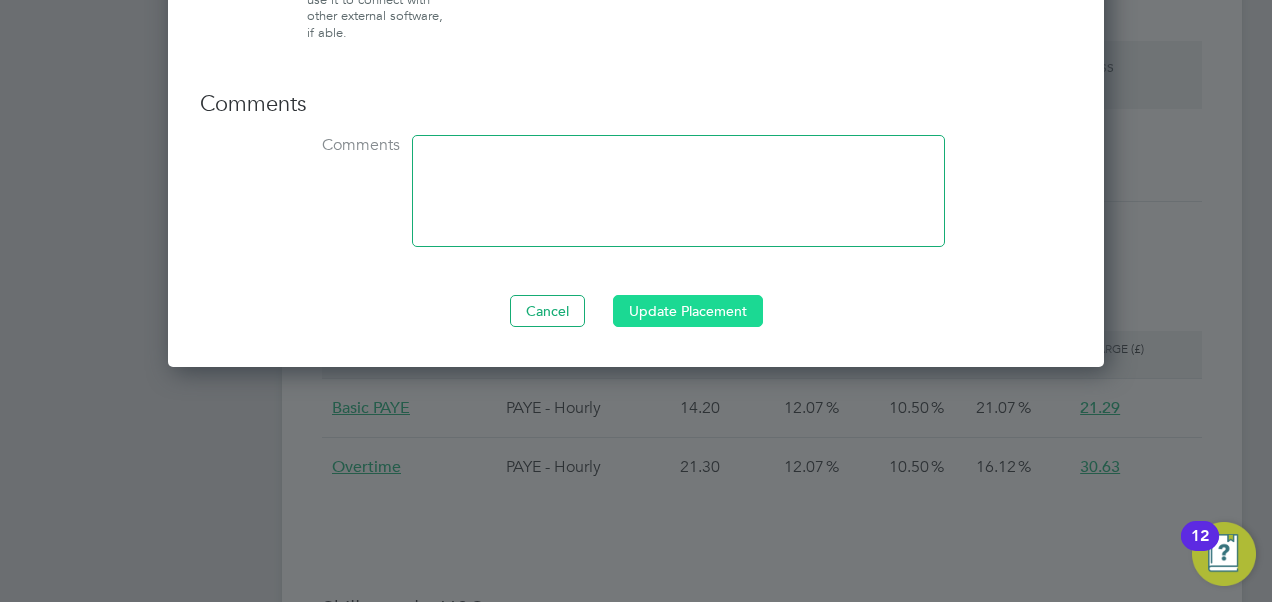 click on "Update Placement" at bounding box center [688, 311] 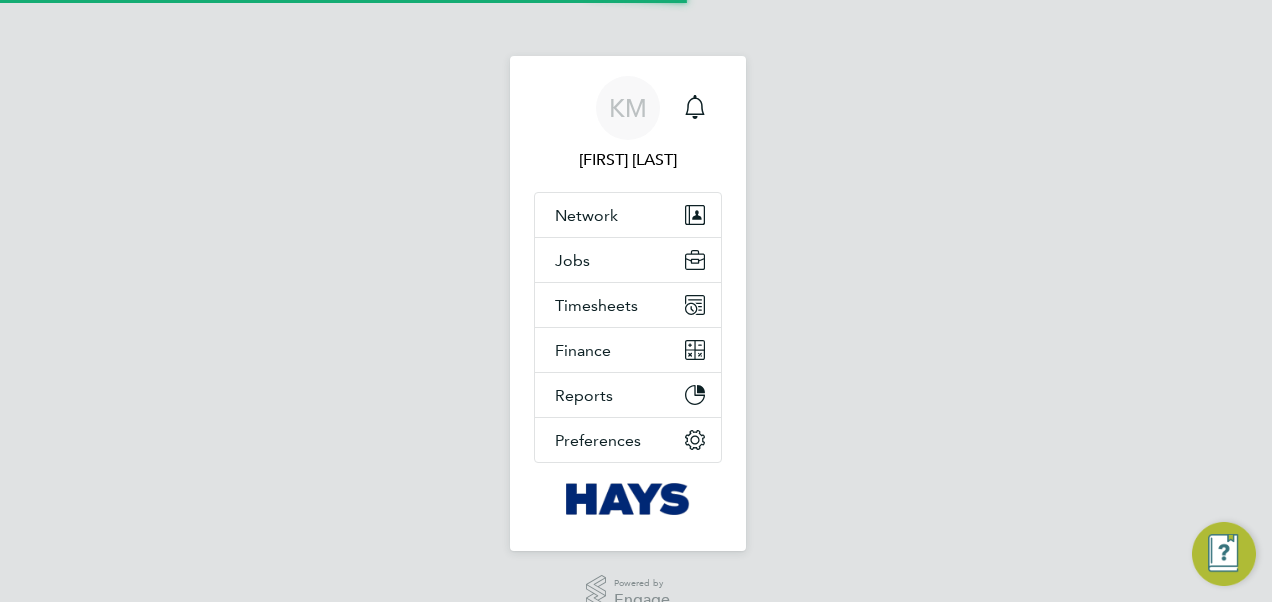 scroll, scrollTop: 0, scrollLeft: 0, axis: both 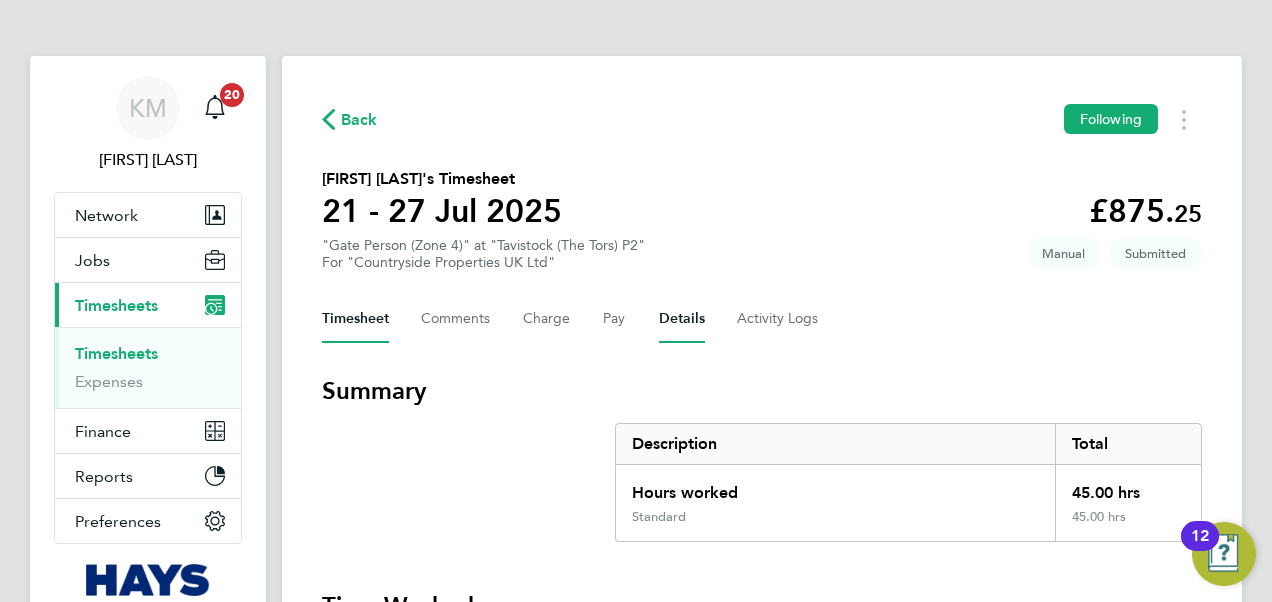 click on "Details" at bounding box center [682, 319] 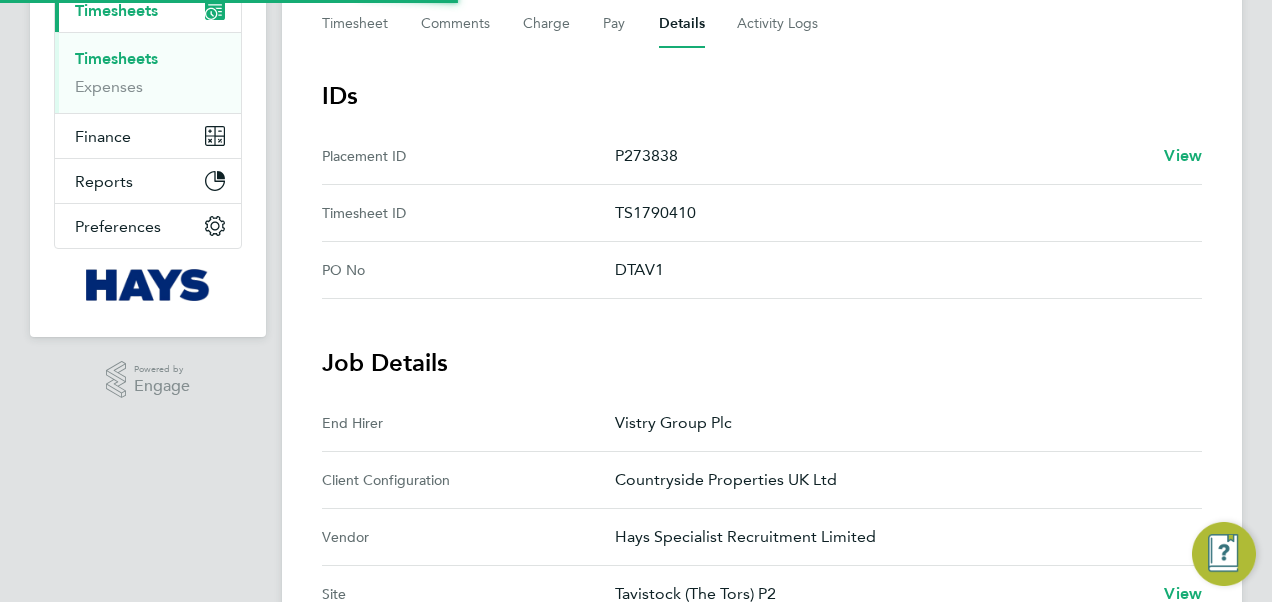 scroll, scrollTop: 700, scrollLeft: 0, axis: vertical 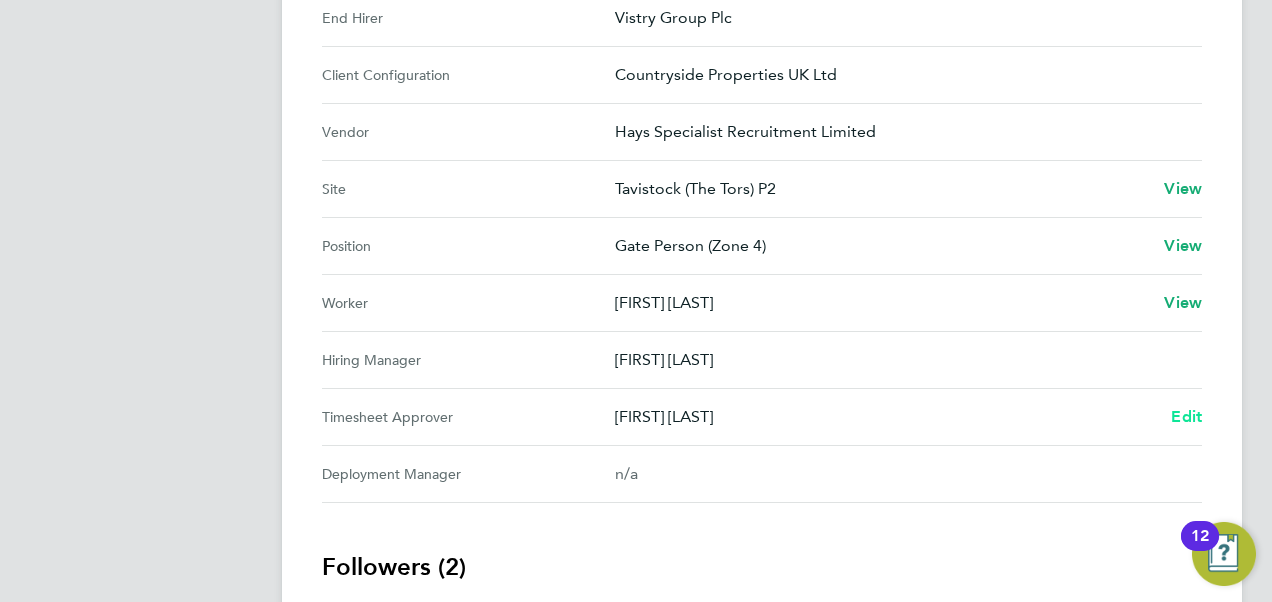 click on "Edit" at bounding box center [1186, 416] 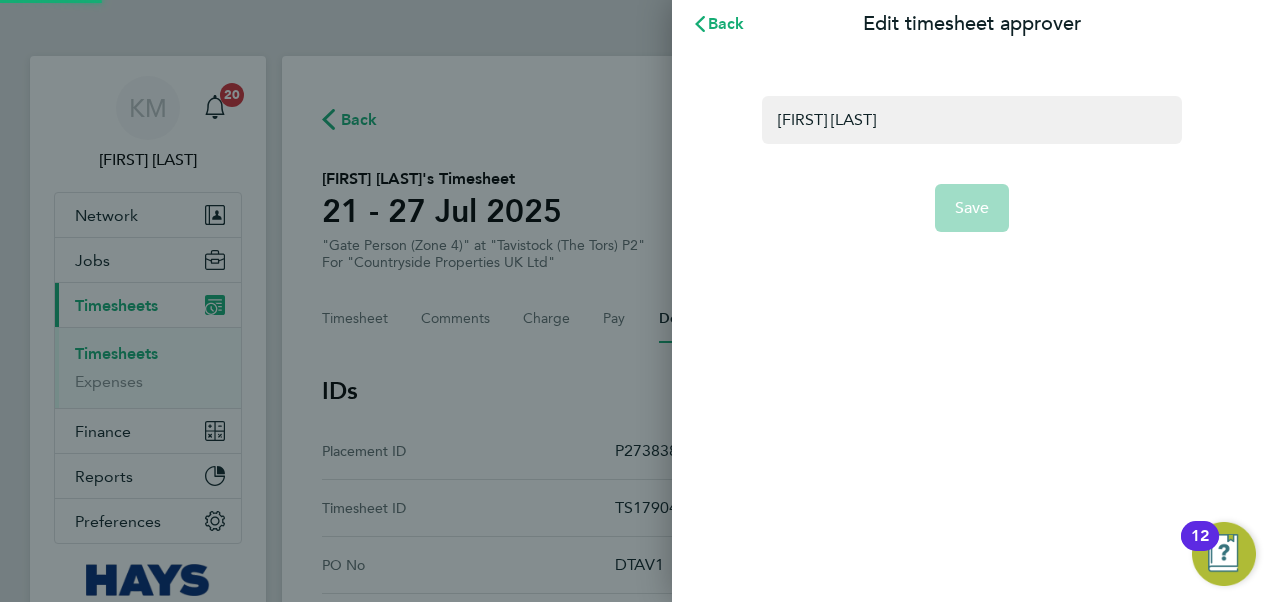 scroll, scrollTop: 0, scrollLeft: 0, axis: both 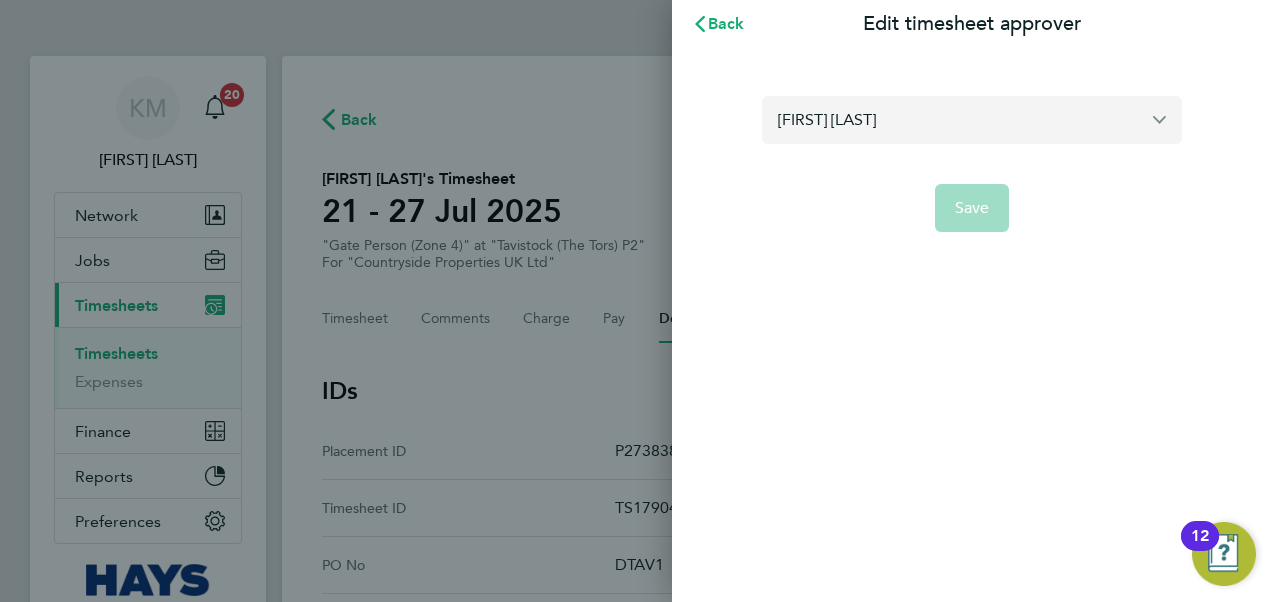 click on "Shaun Mclaughlin" at bounding box center [972, 119] 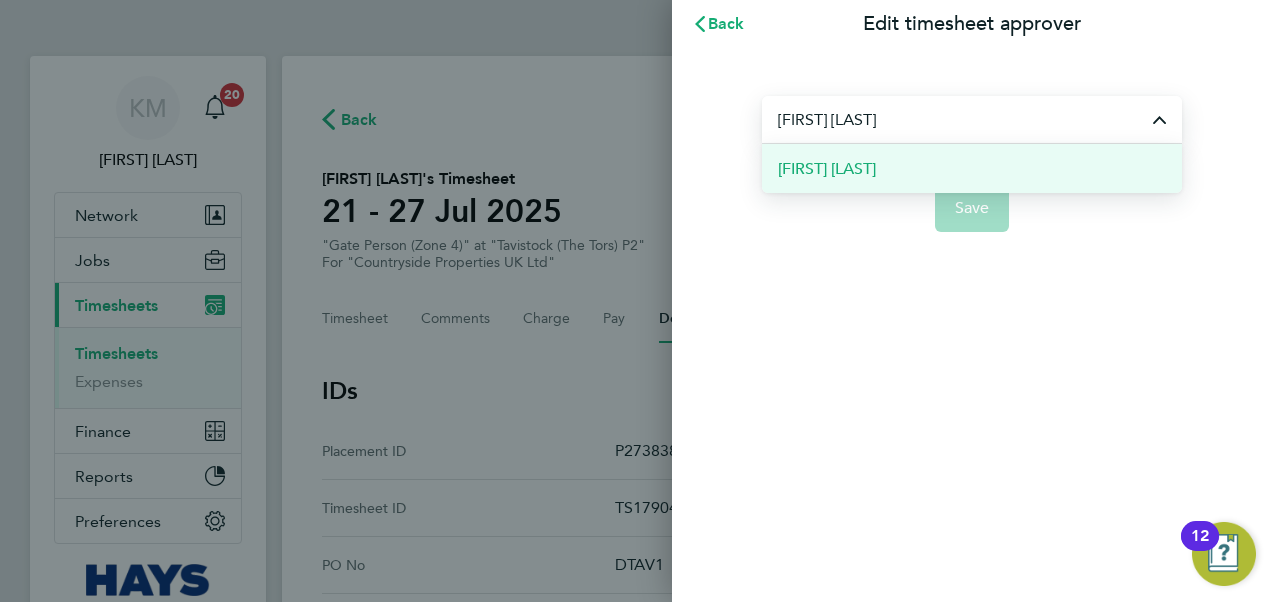 click on "Scott Lawson" at bounding box center (972, 168) 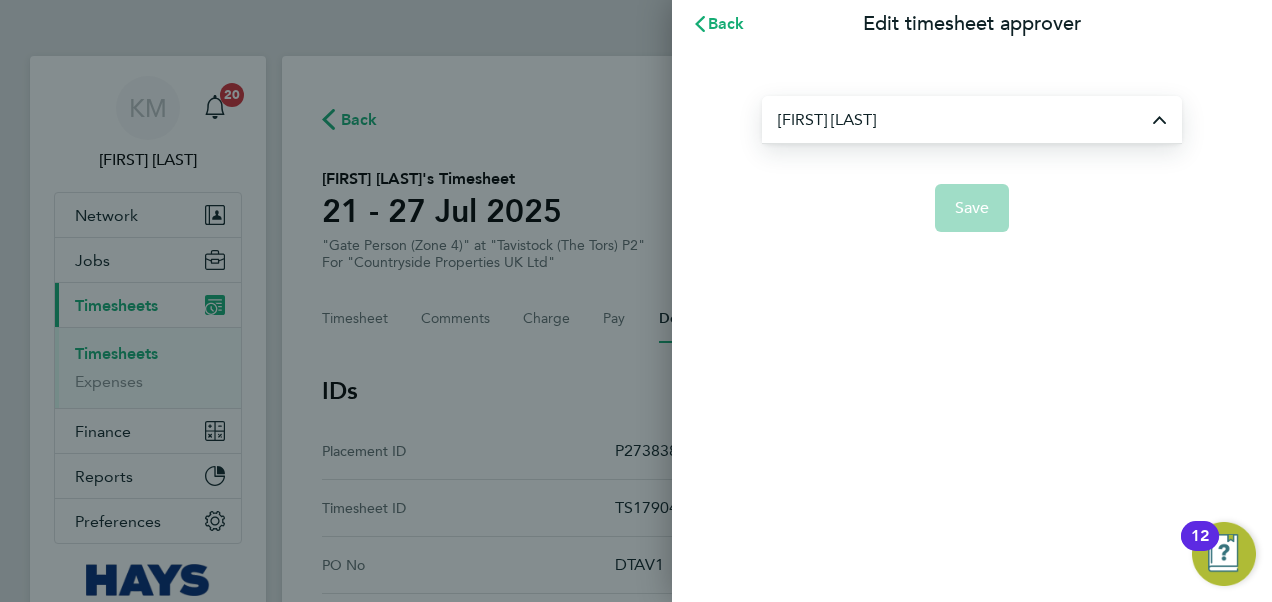 type on "Scott Lawson" 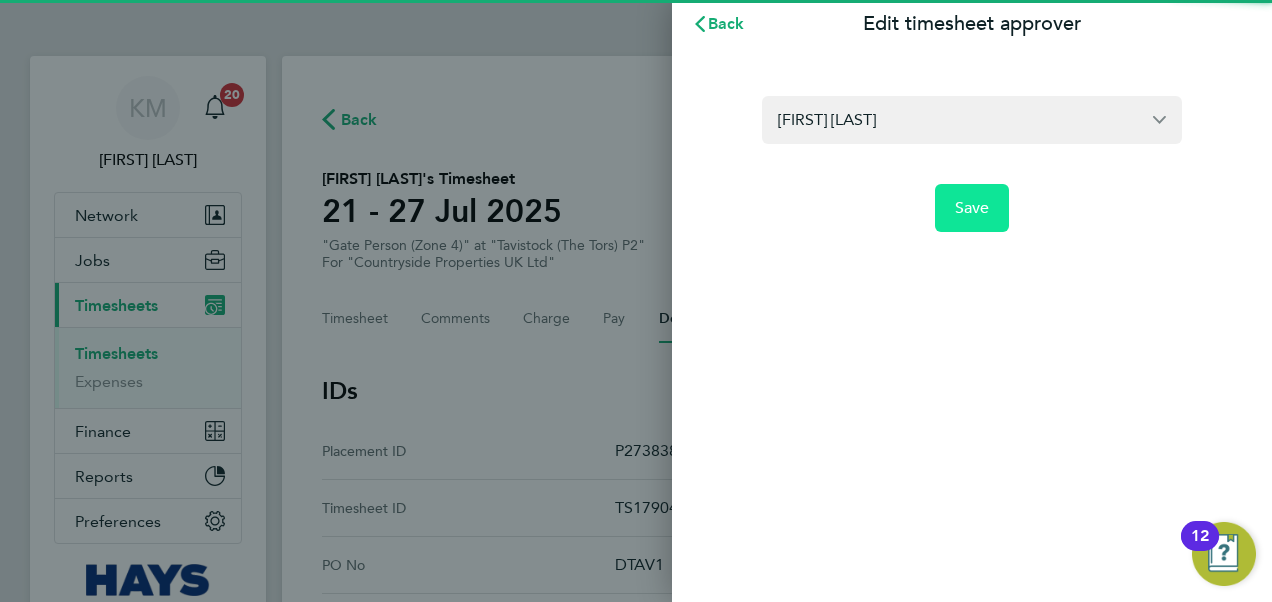 click on "Save" 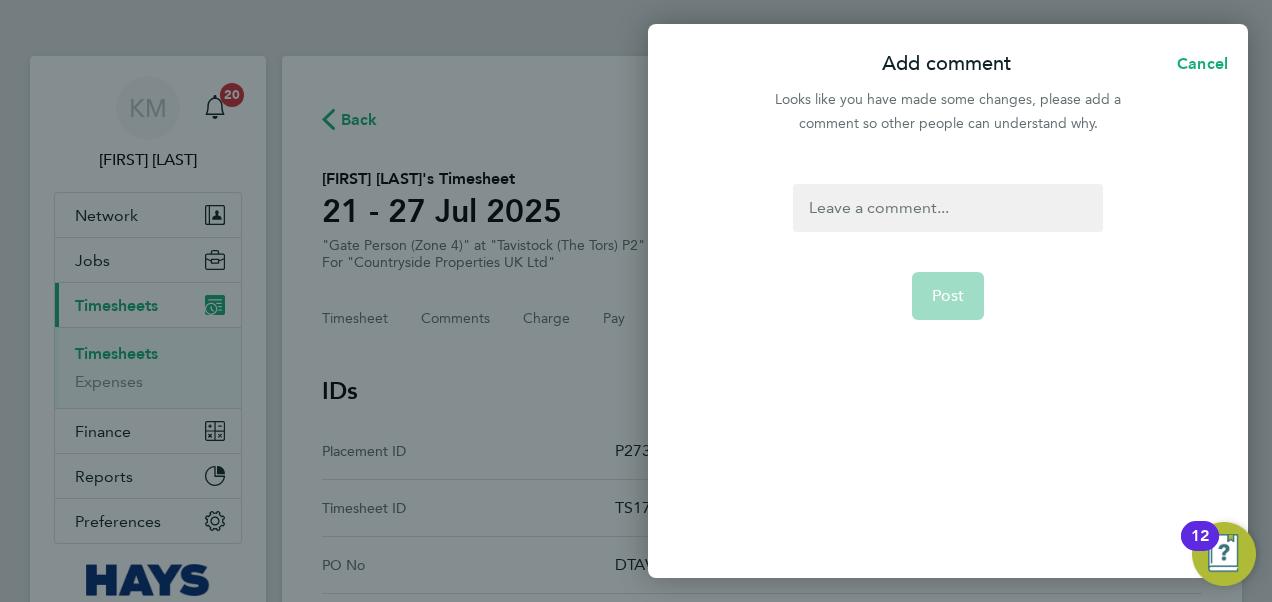 click at bounding box center (947, 208) 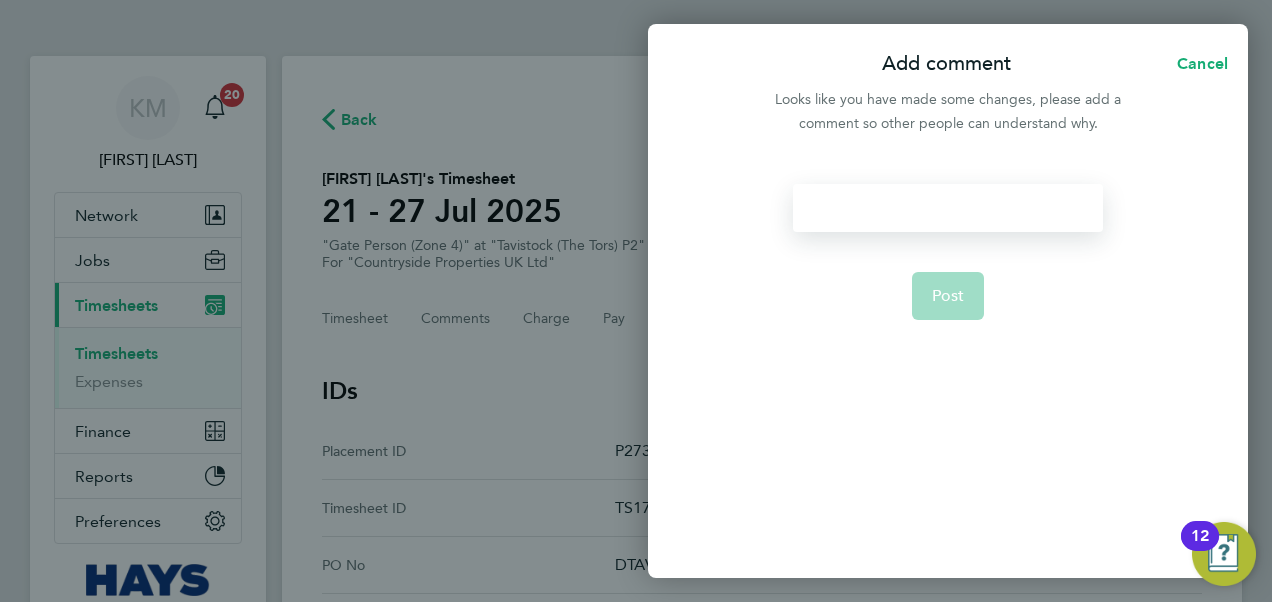 click at bounding box center [947, 208] 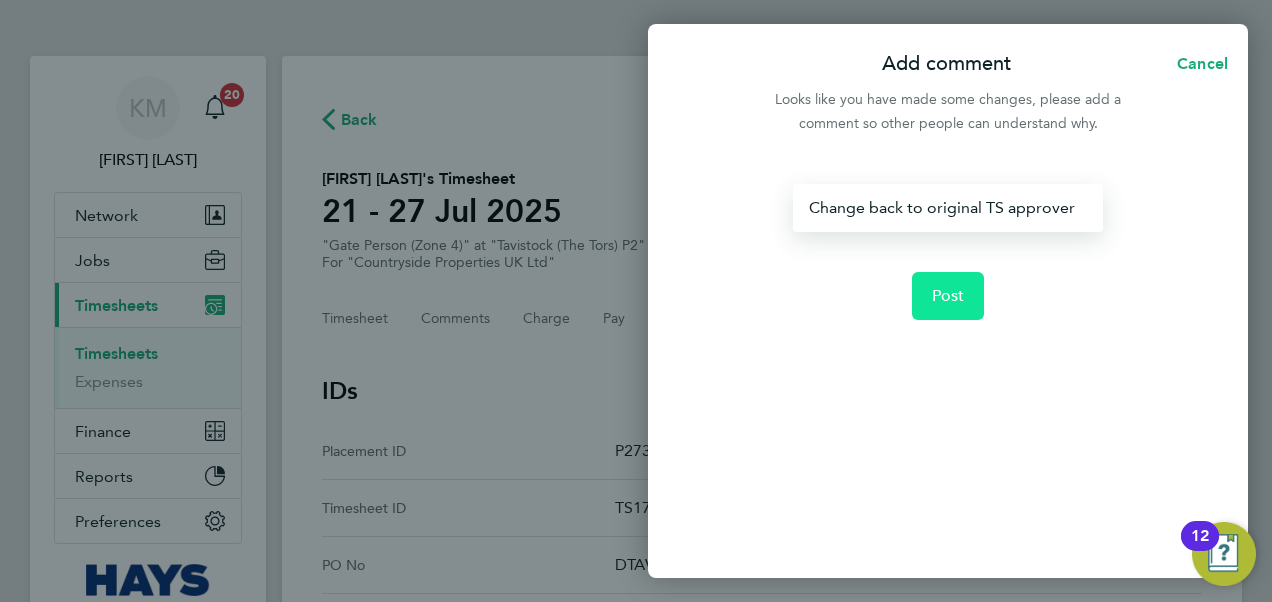 click on "Post" 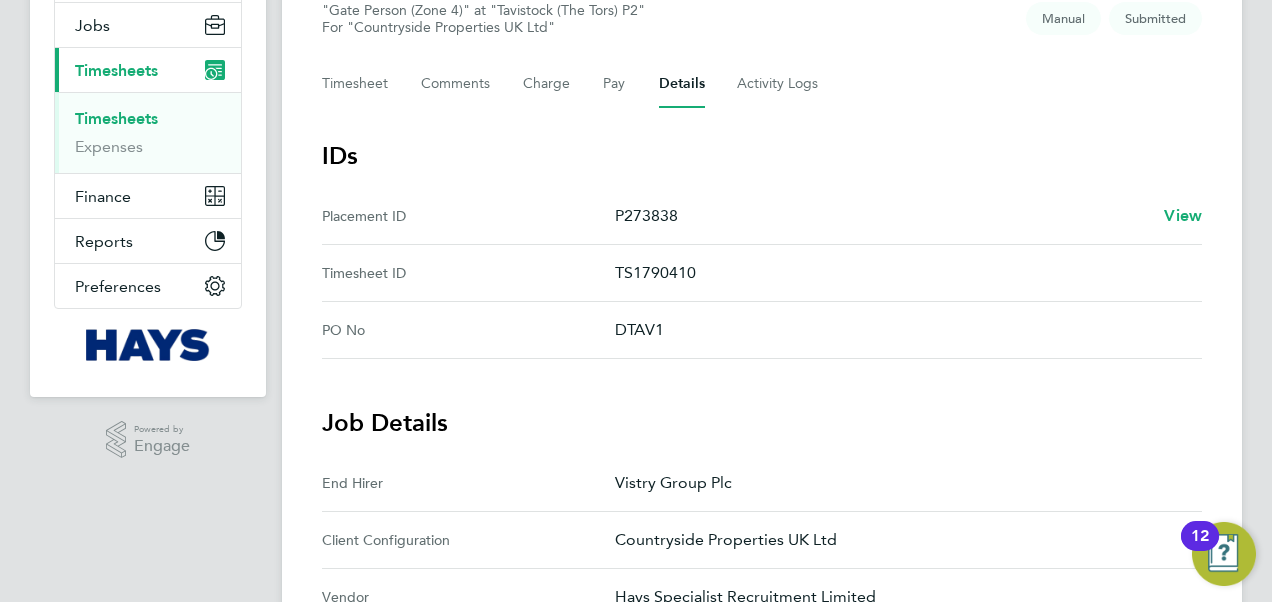 scroll, scrollTop: 0, scrollLeft: 0, axis: both 